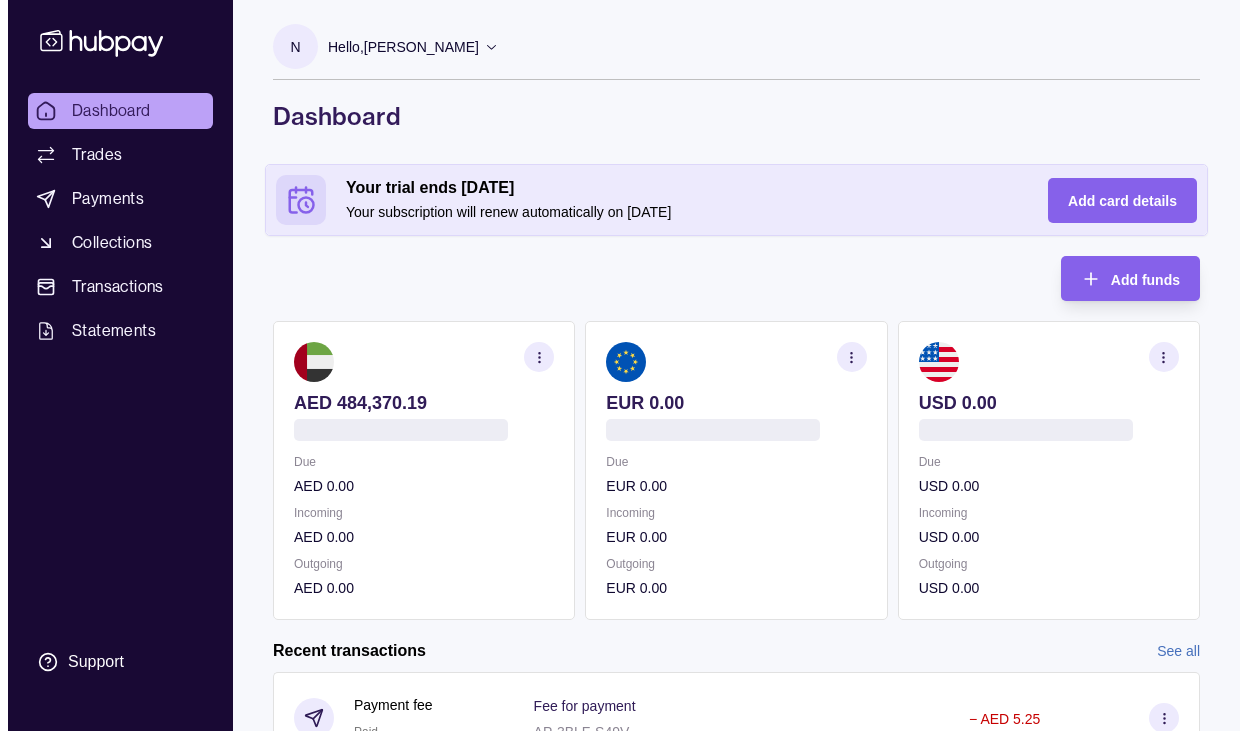 scroll, scrollTop: 0, scrollLeft: 0, axis: both 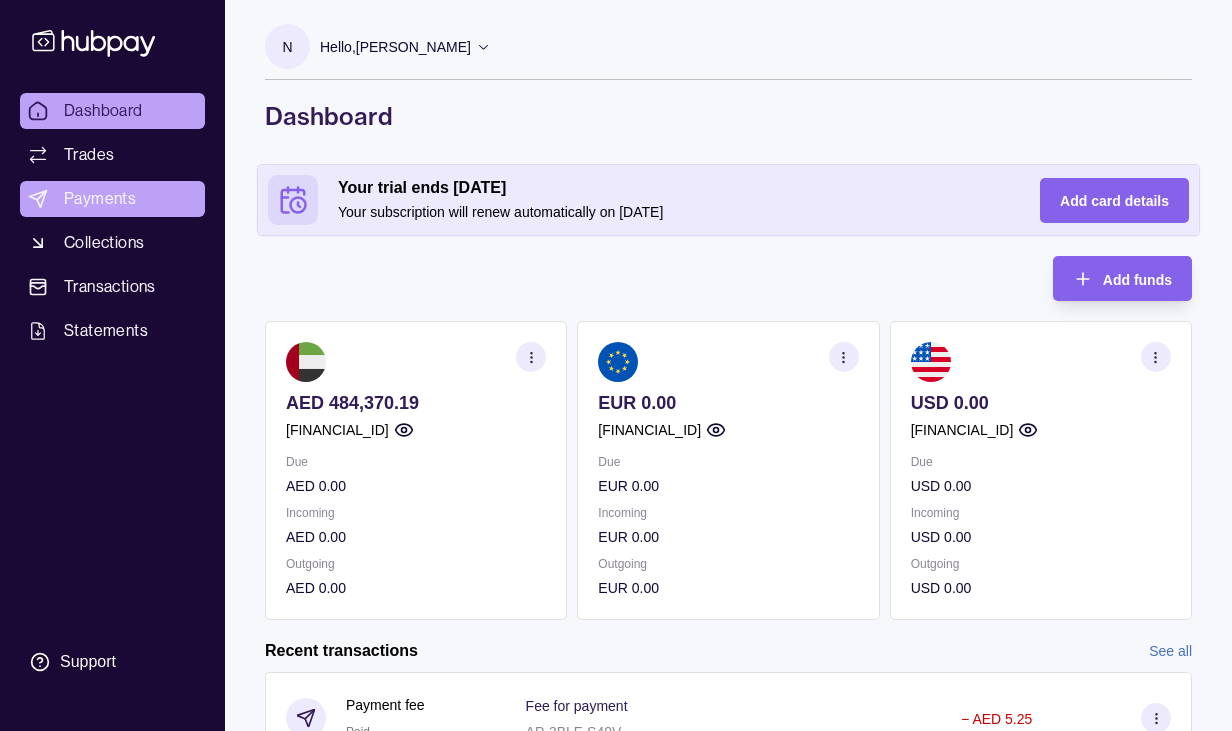 click on "Payments" at bounding box center (100, 199) 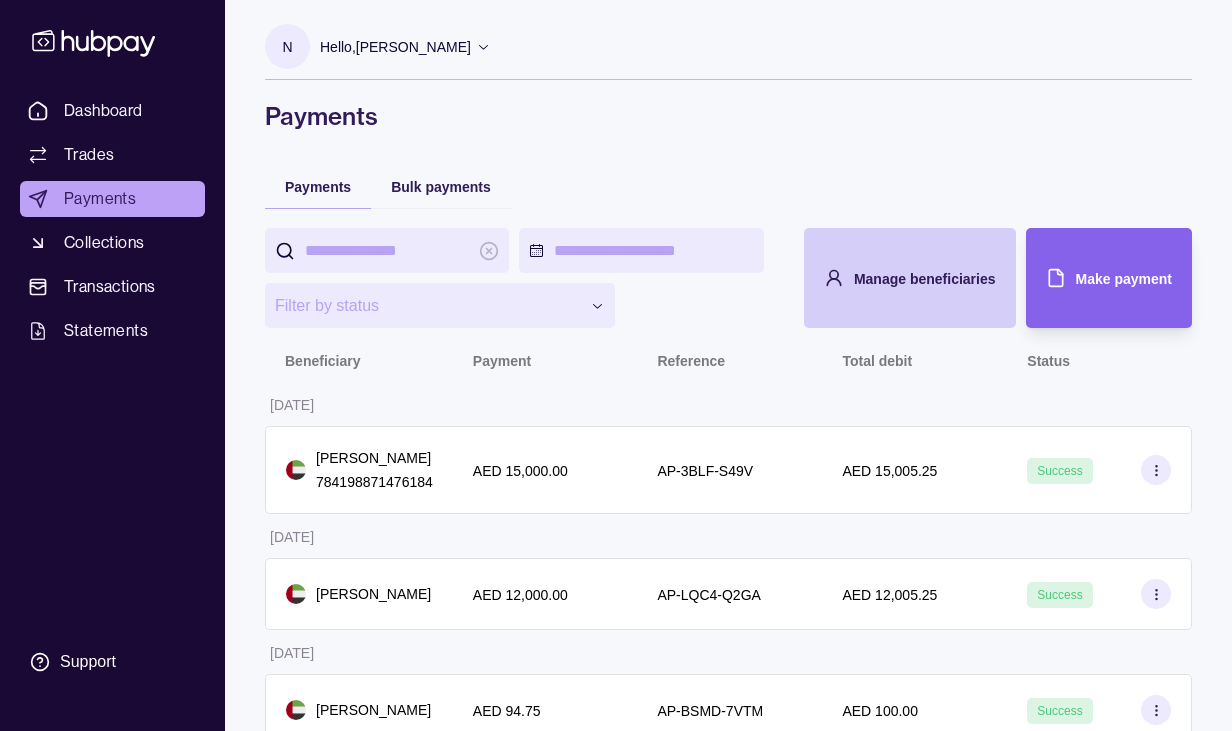 click on "Manage beneficiaries" at bounding box center [925, 278] 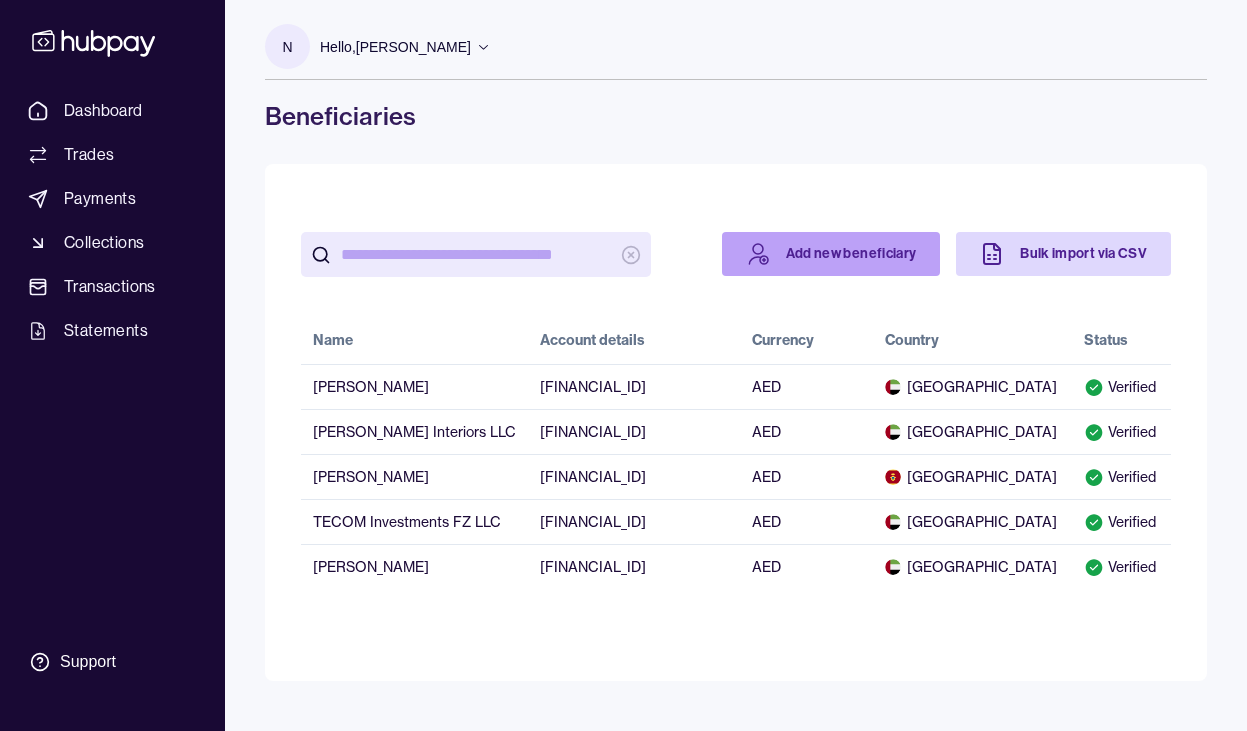 click on "Add new beneficiary" at bounding box center [831, 254] 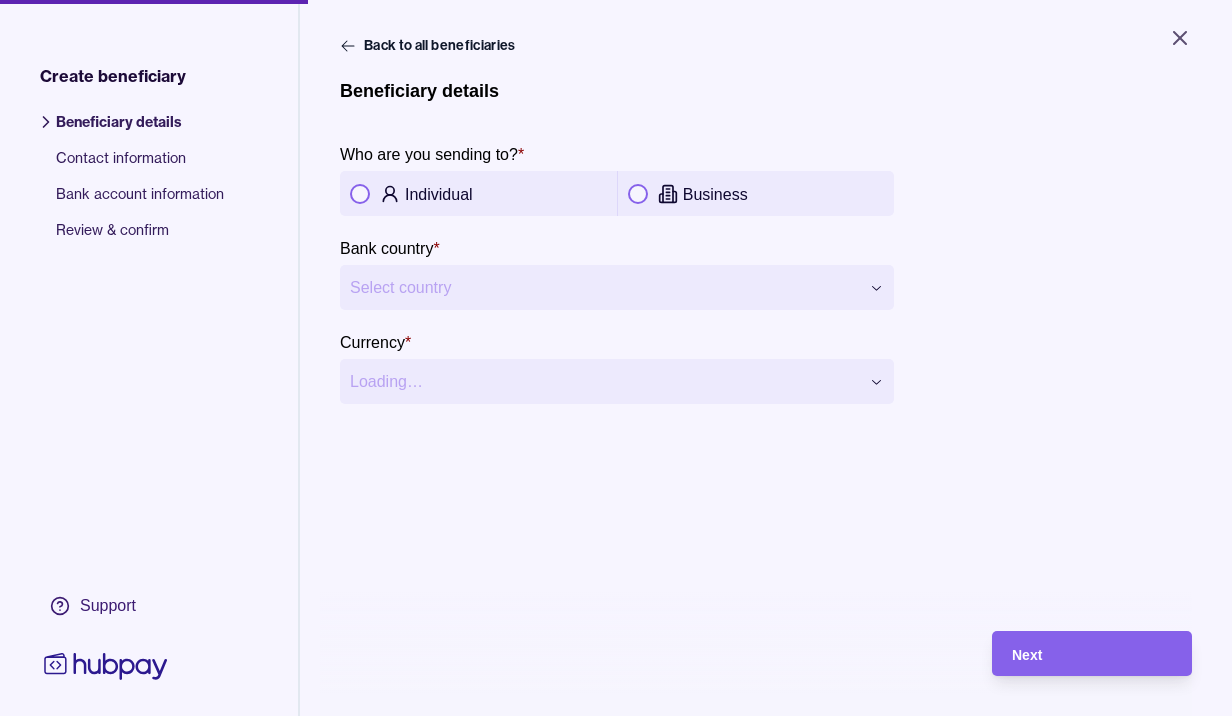 click 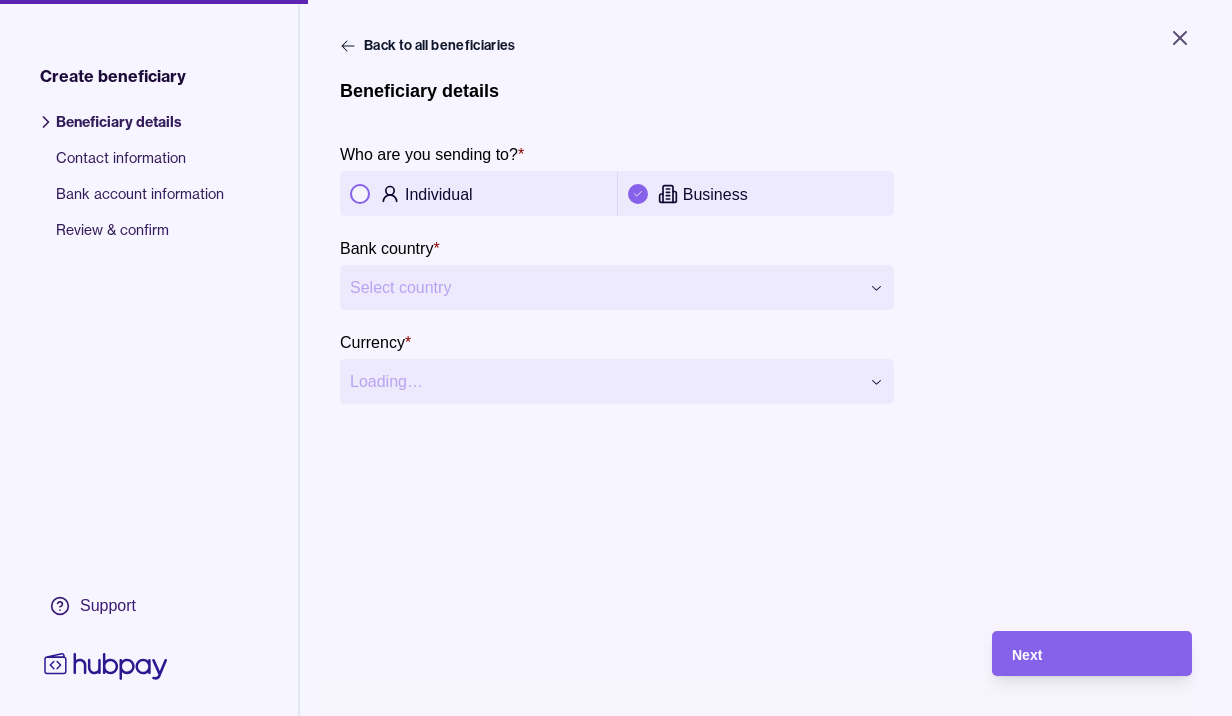 click on "**********" at bounding box center [616, 358] 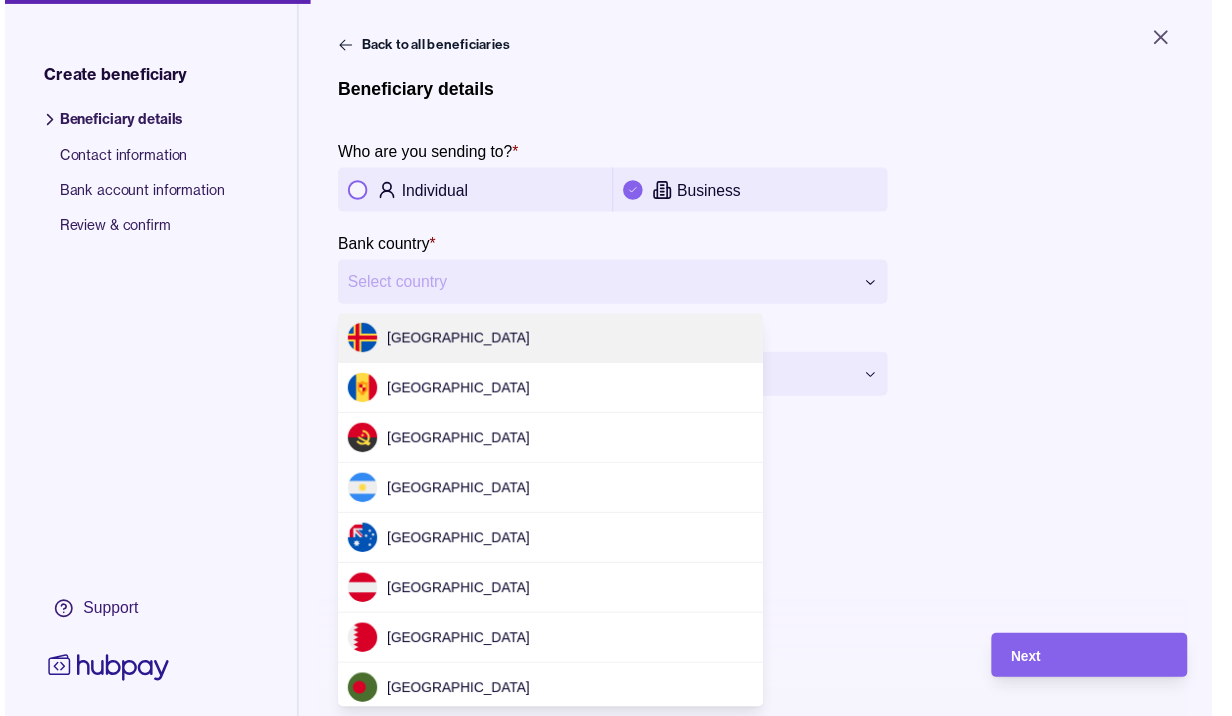 scroll, scrollTop: 5945, scrollLeft: 0, axis: vertical 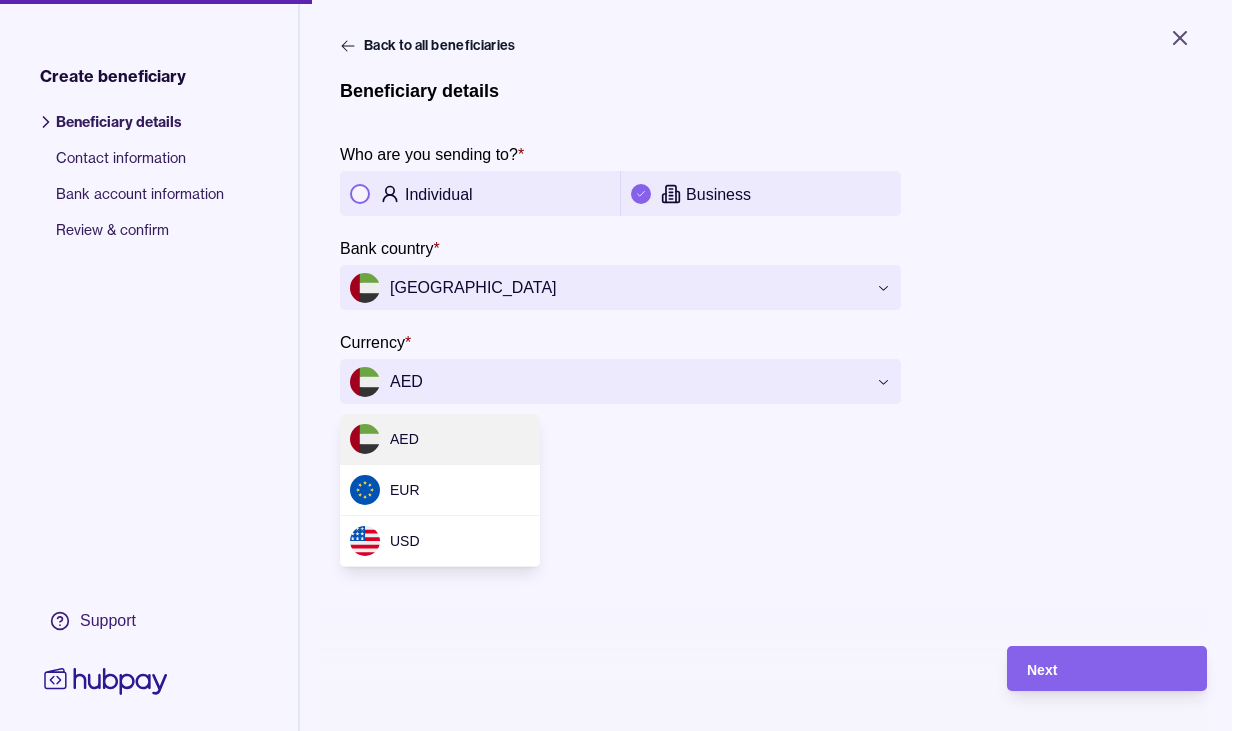 click on "**********" at bounding box center (623, 365) 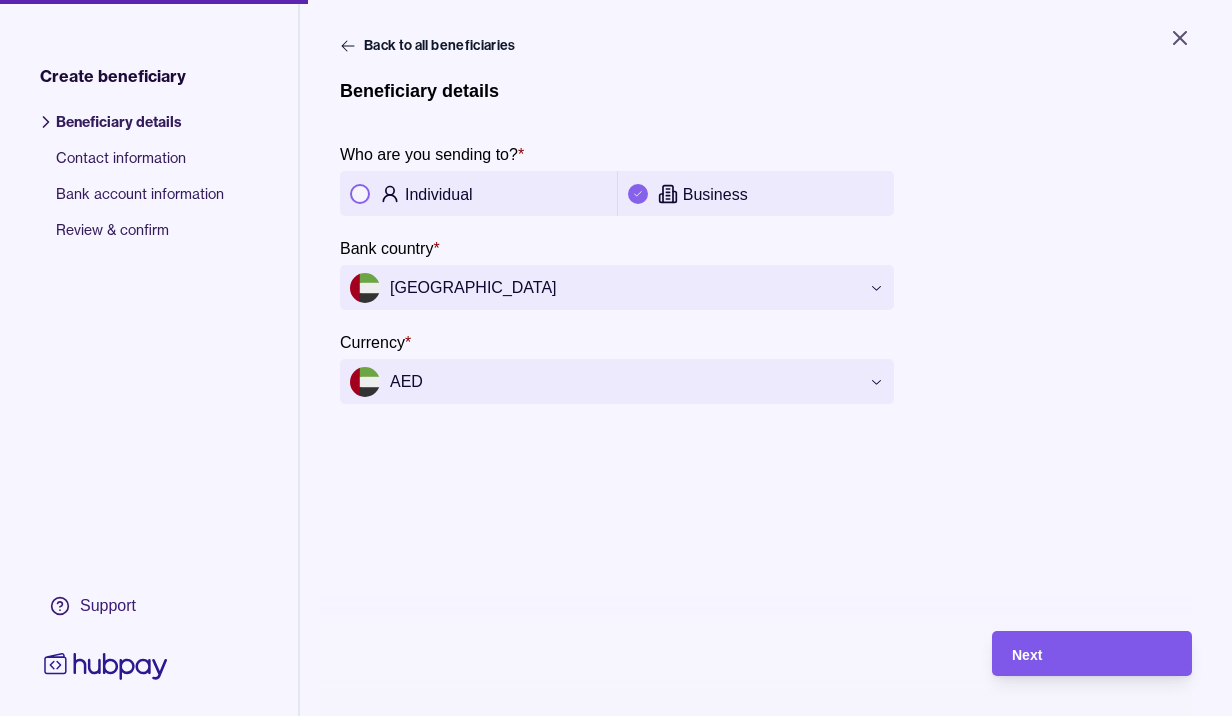 click on "Next" at bounding box center (1092, 654) 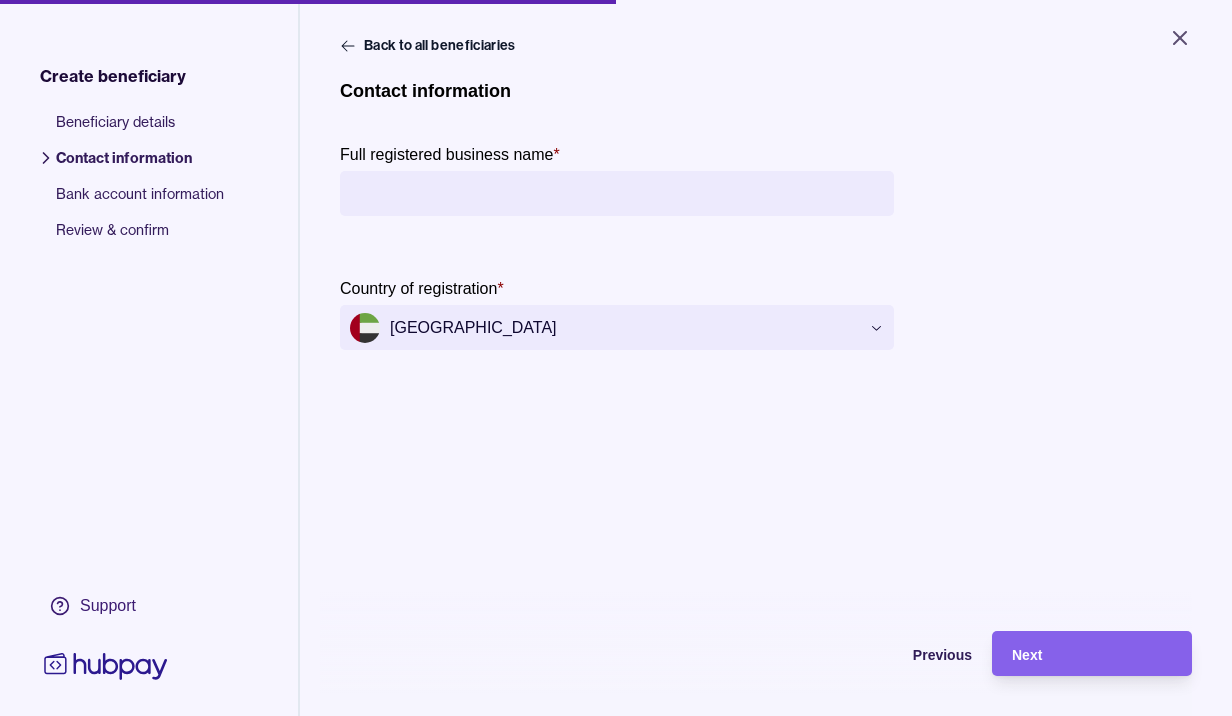 click on "Full registered business name  *" at bounding box center (617, 193) 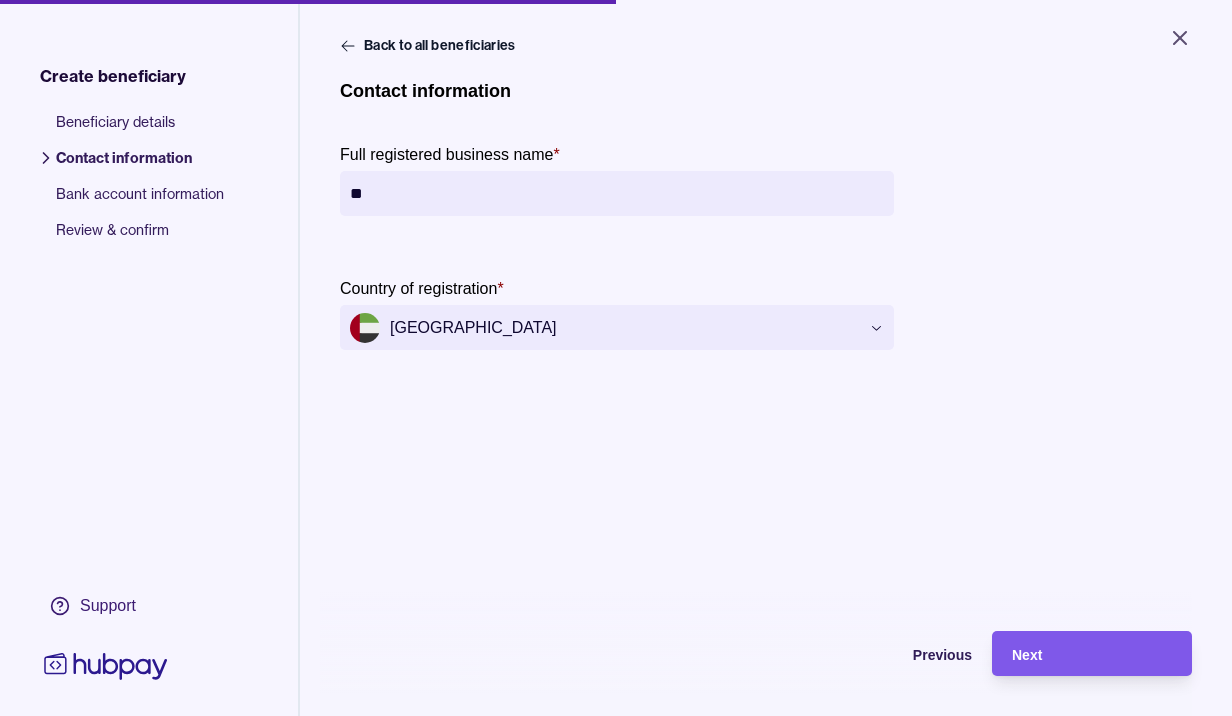 click on "Next" at bounding box center [1092, 654] 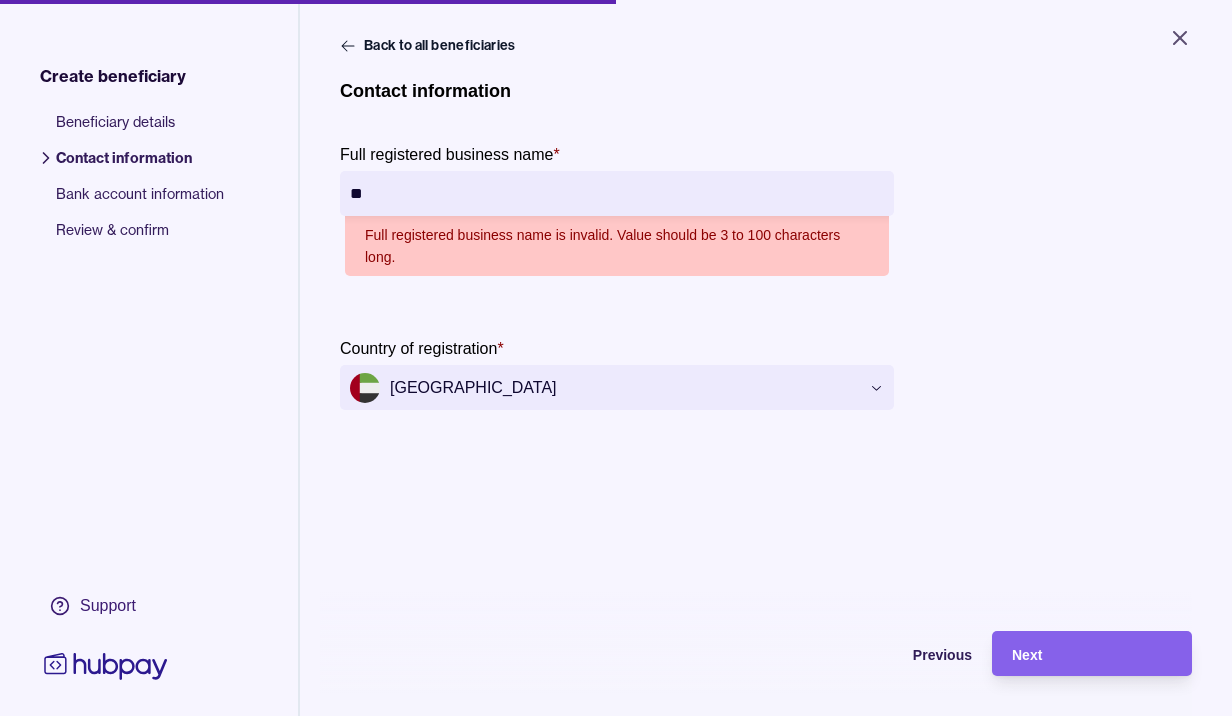 click on "**" at bounding box center (617, 193) 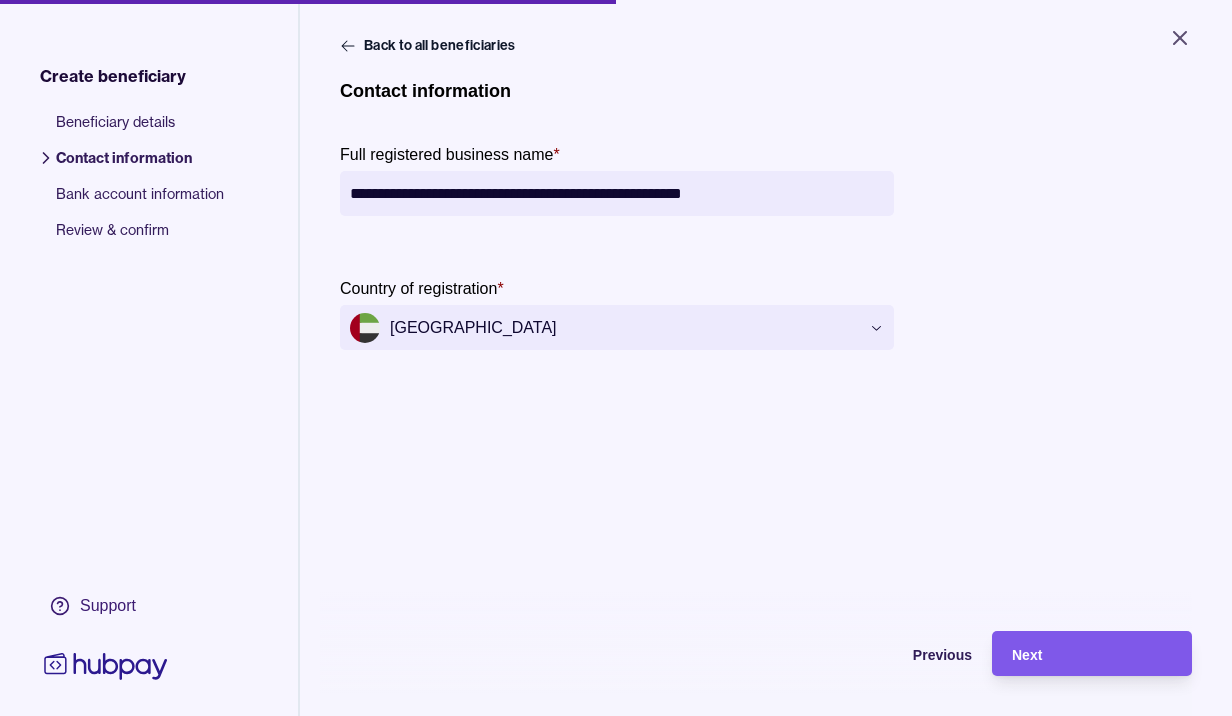 type on "**********" 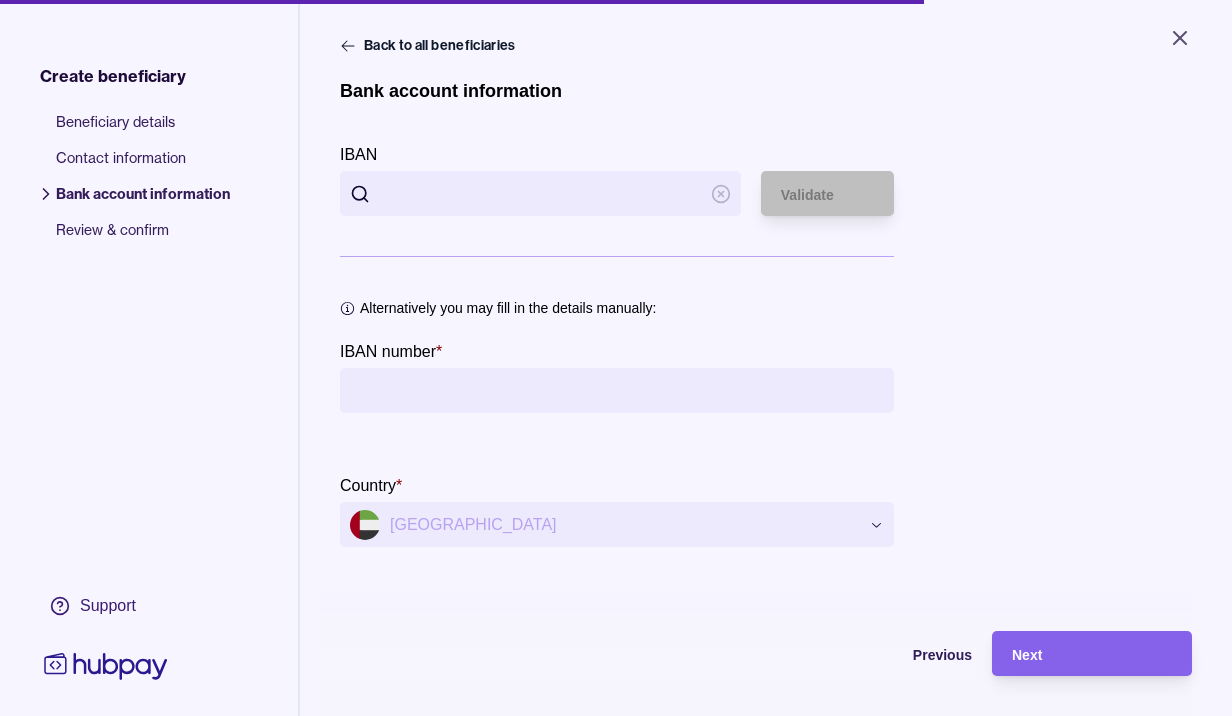 click on "IBAN" at bounding box center (540, 193) 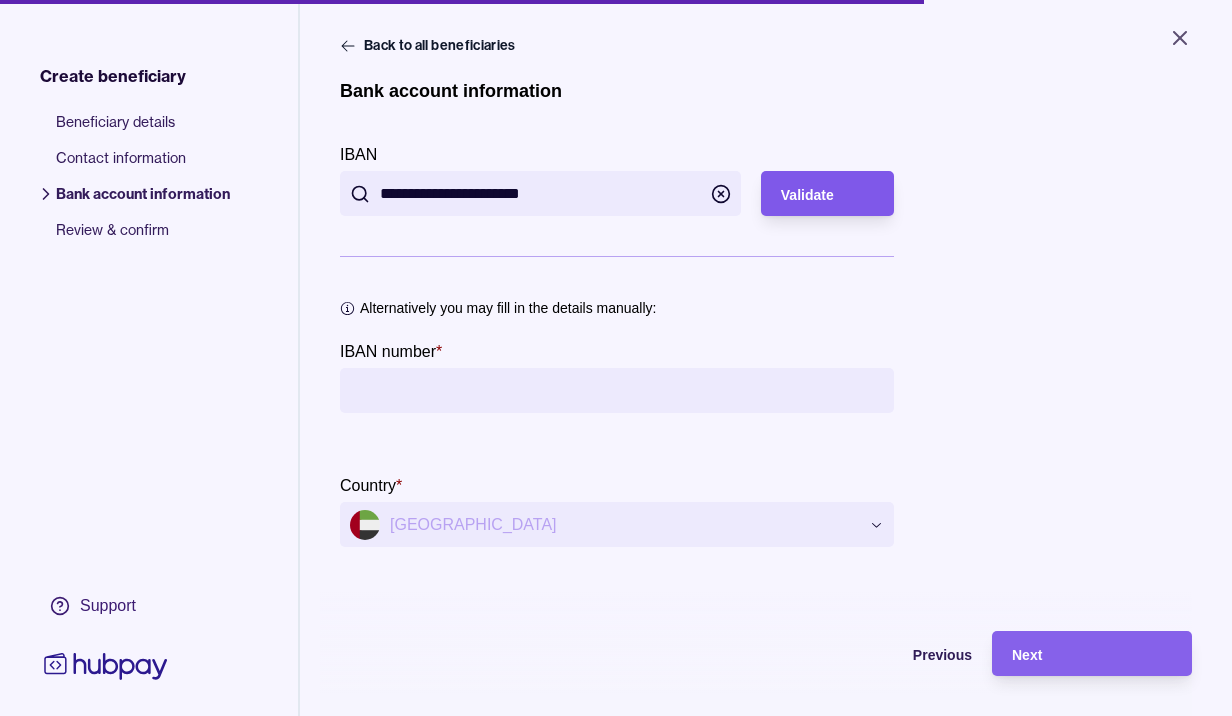 click on "Validate" at bounding box center [807, 195] 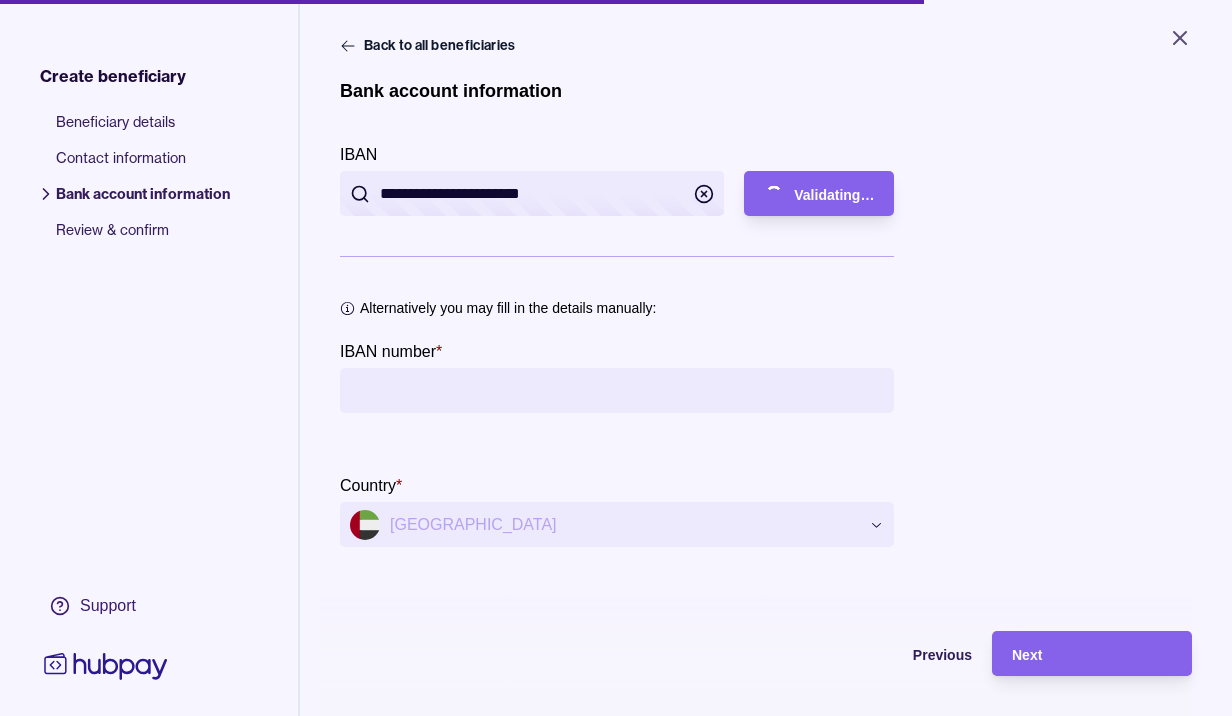 type on "**********" 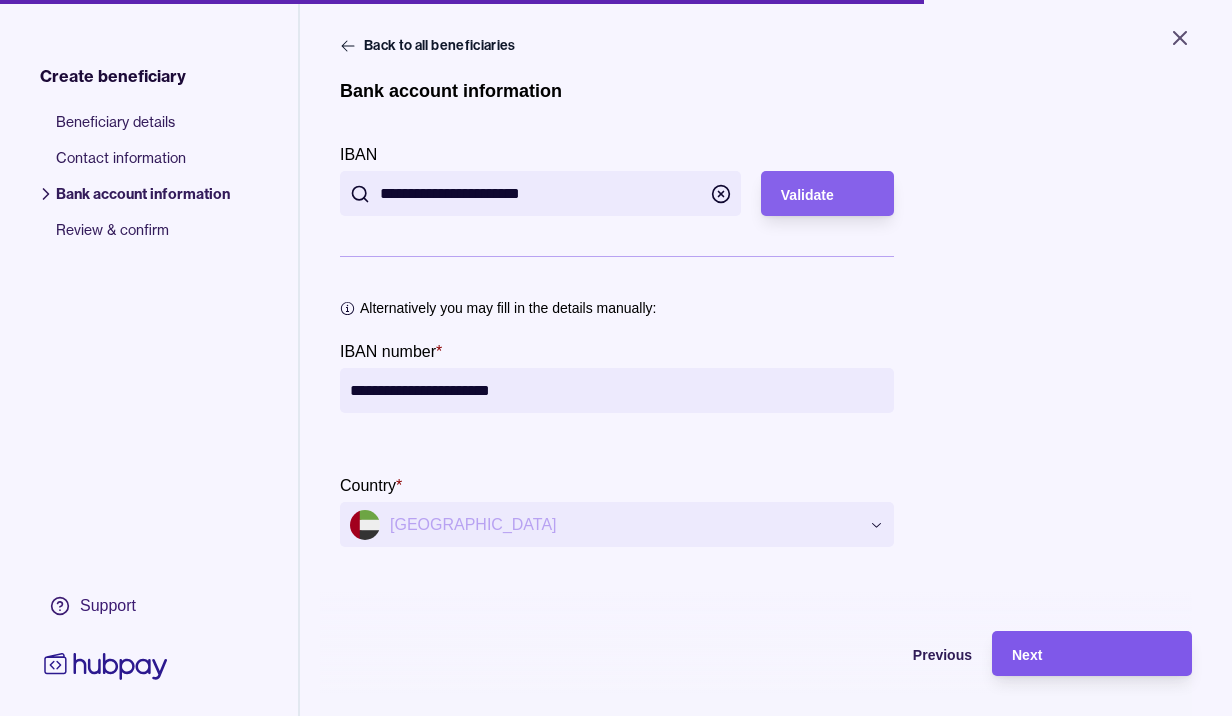 click on "Next" at bounding box center [1092, 654] 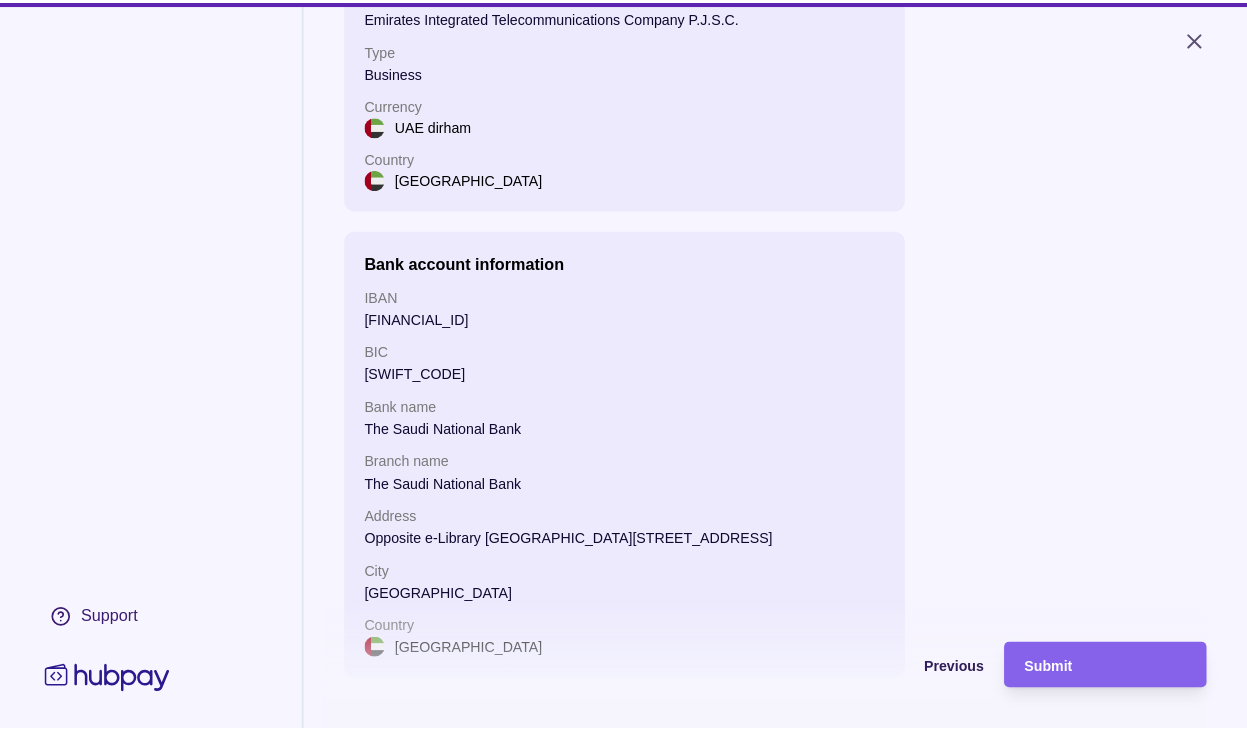 scroll, scrollTop: 265, scrollLeft: 0, axis: vertical 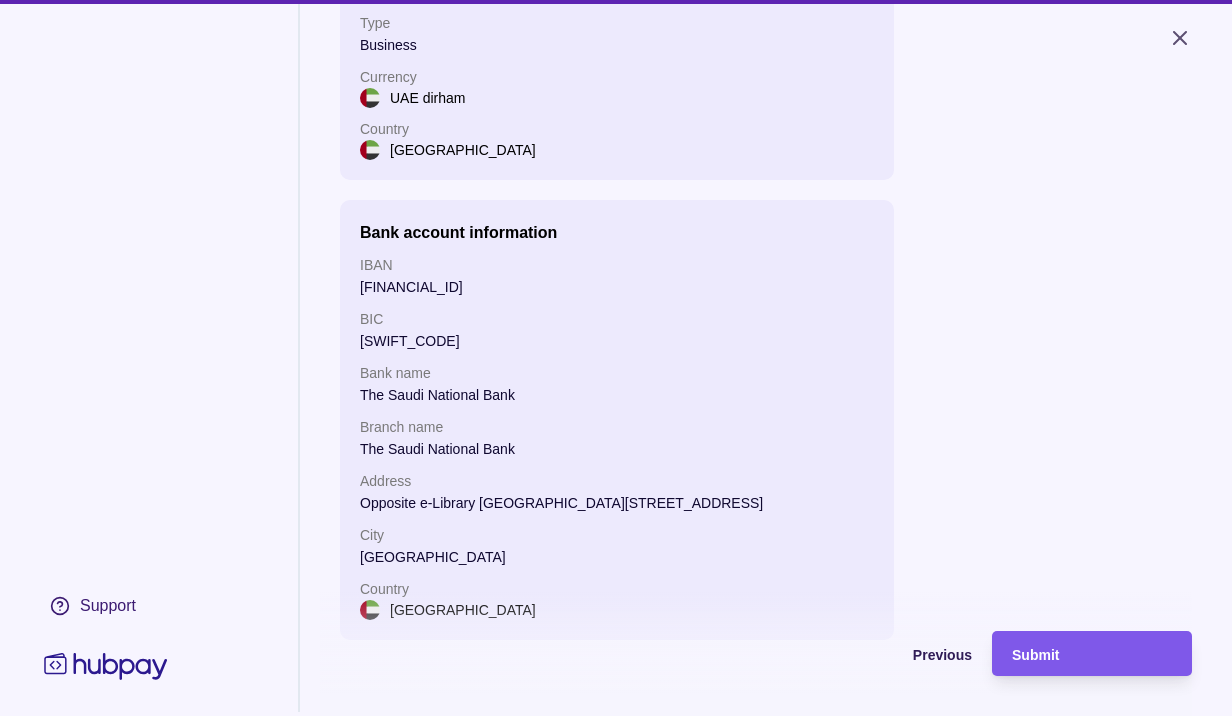 click on "Submit" at bounding box center [1092, 654] 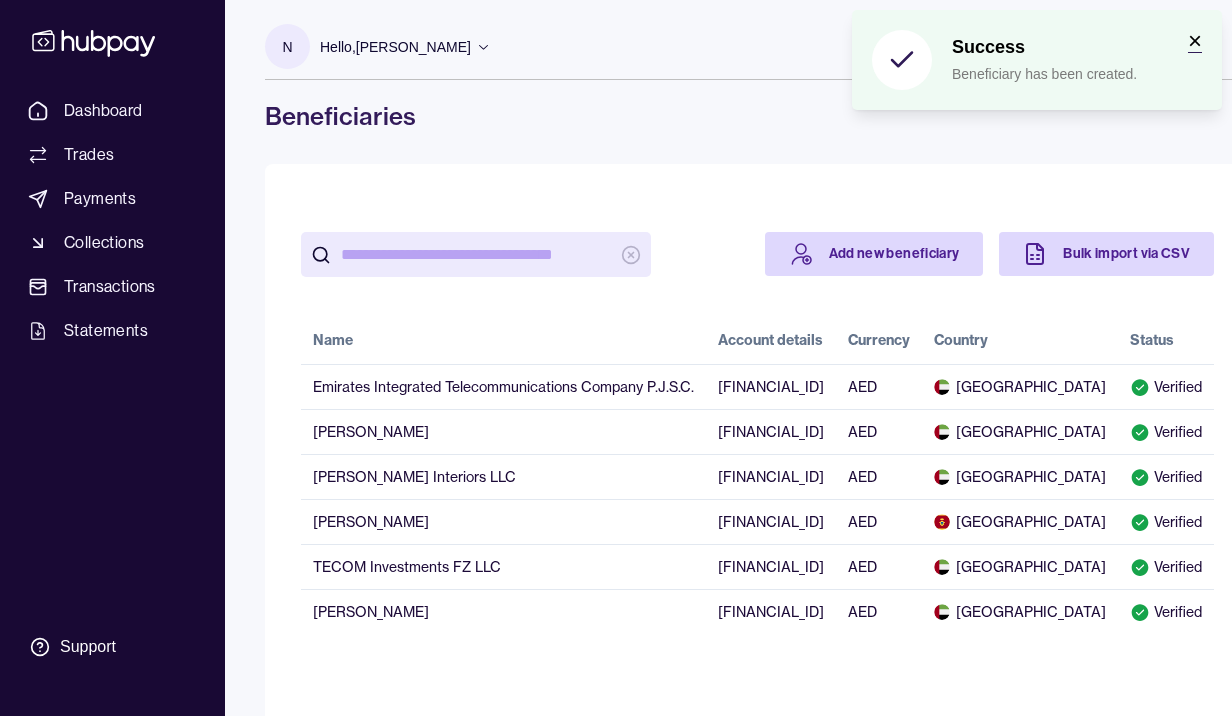 click on "×" at bounding box center (1195, 40) 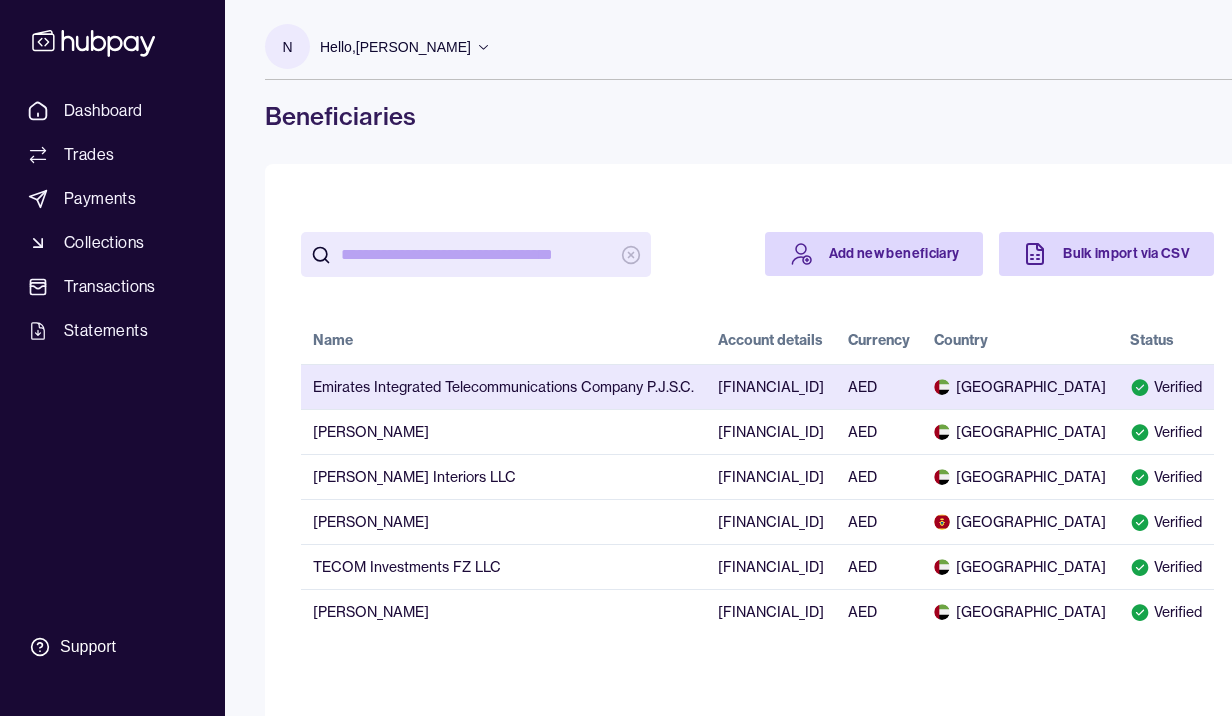 click on "Emirates Integrated Telecommunications Company P.J.S.C." at bounding box center (503, 386) 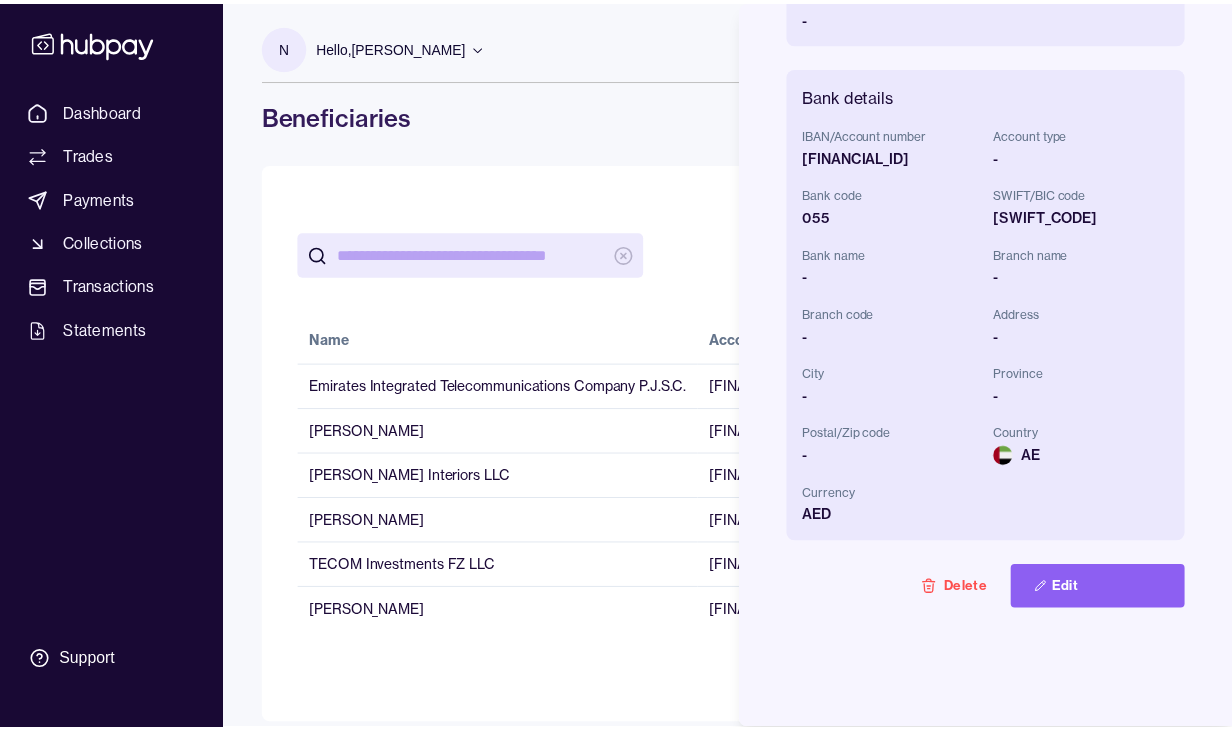 scroll, scrollTop: 0, scrollLeft: 0, axis: both 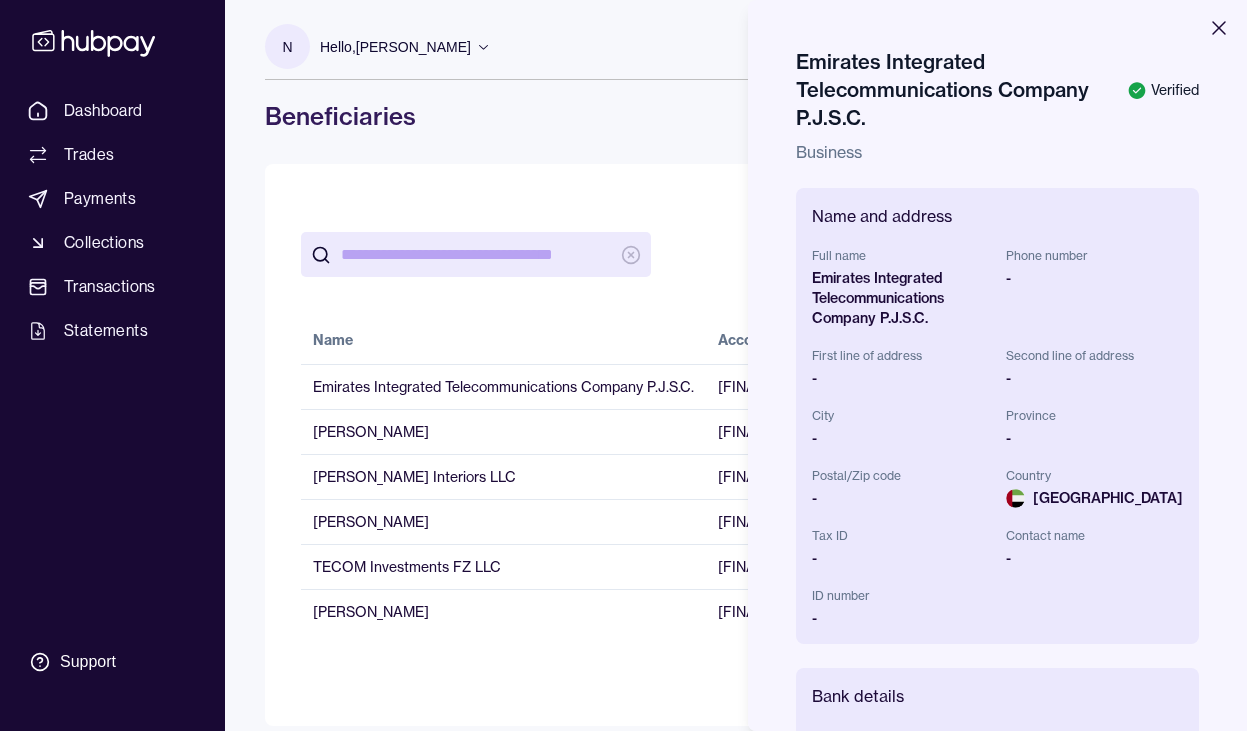 click 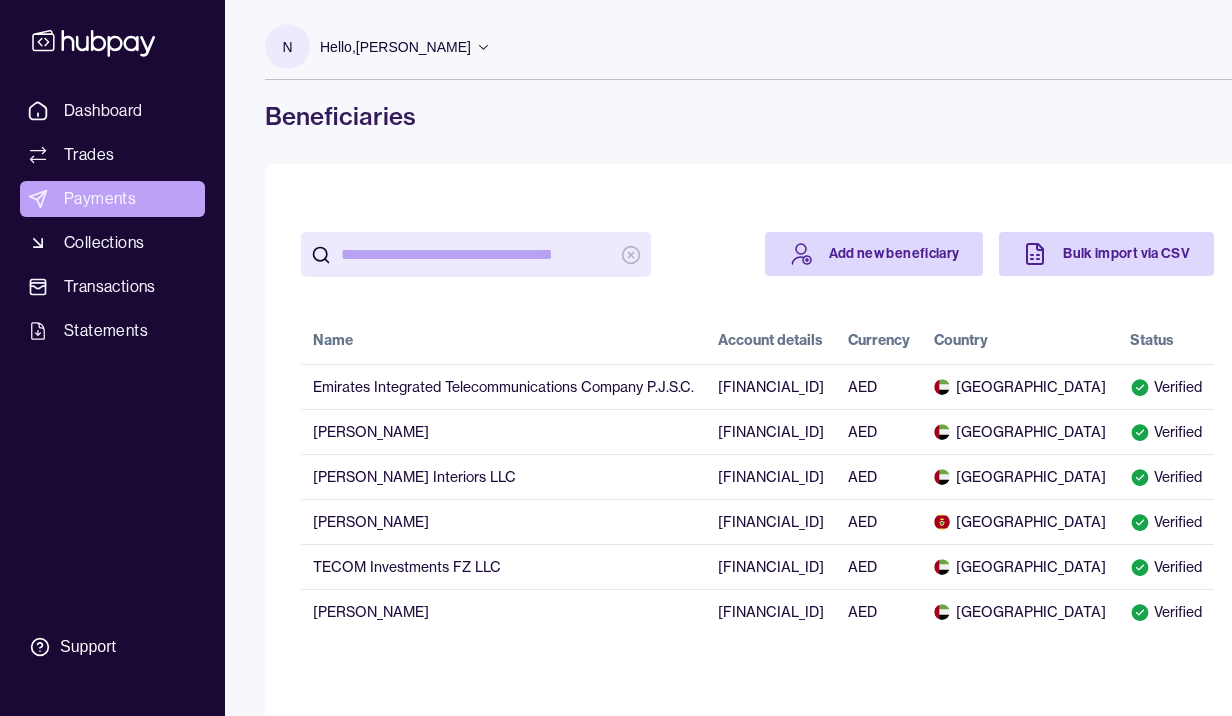 click on "Payments" at bounding box center [112, 199] 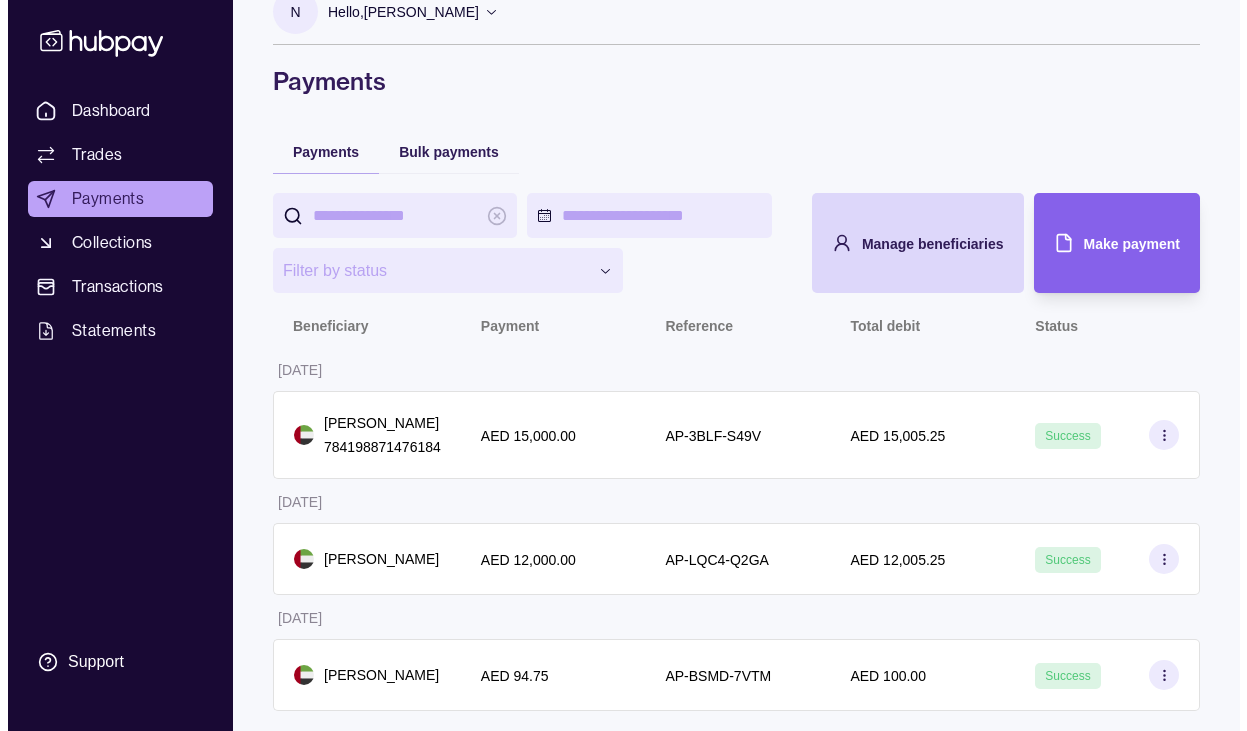 scroll, scrollTop: 0, scrollLeft: 0, axis: both 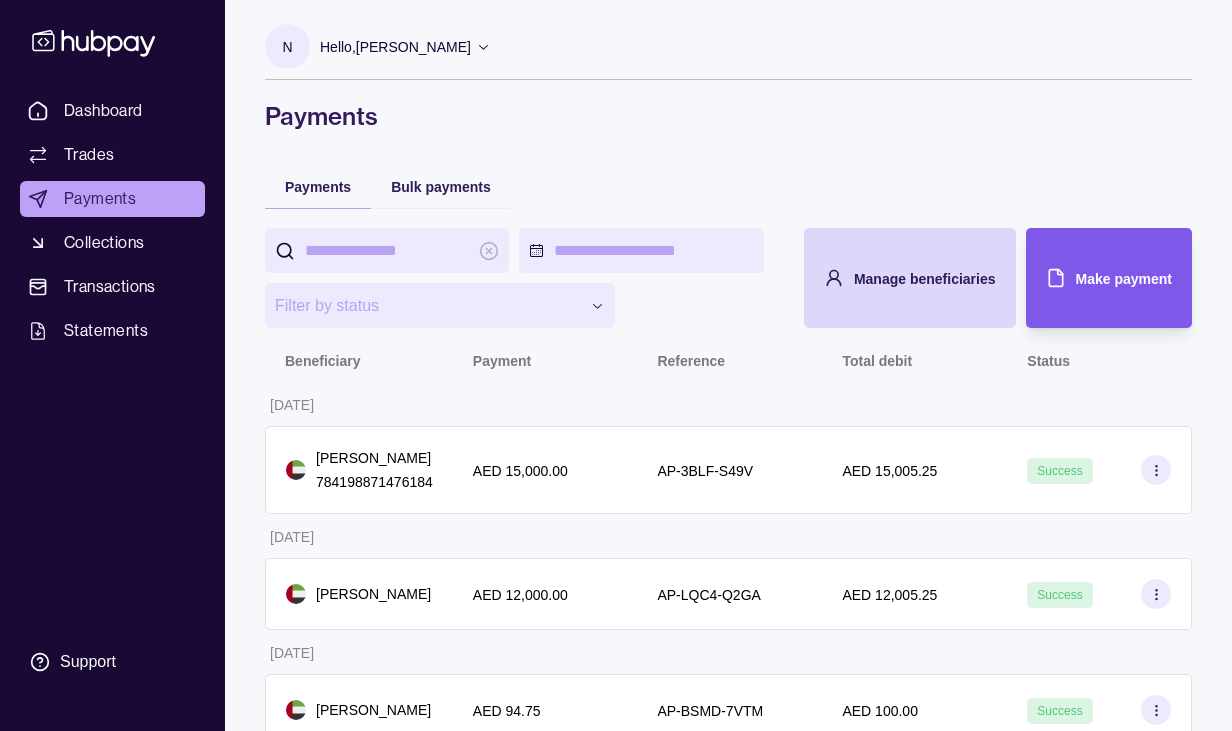 click on "Make payment" at bounding box center [1124, 279] 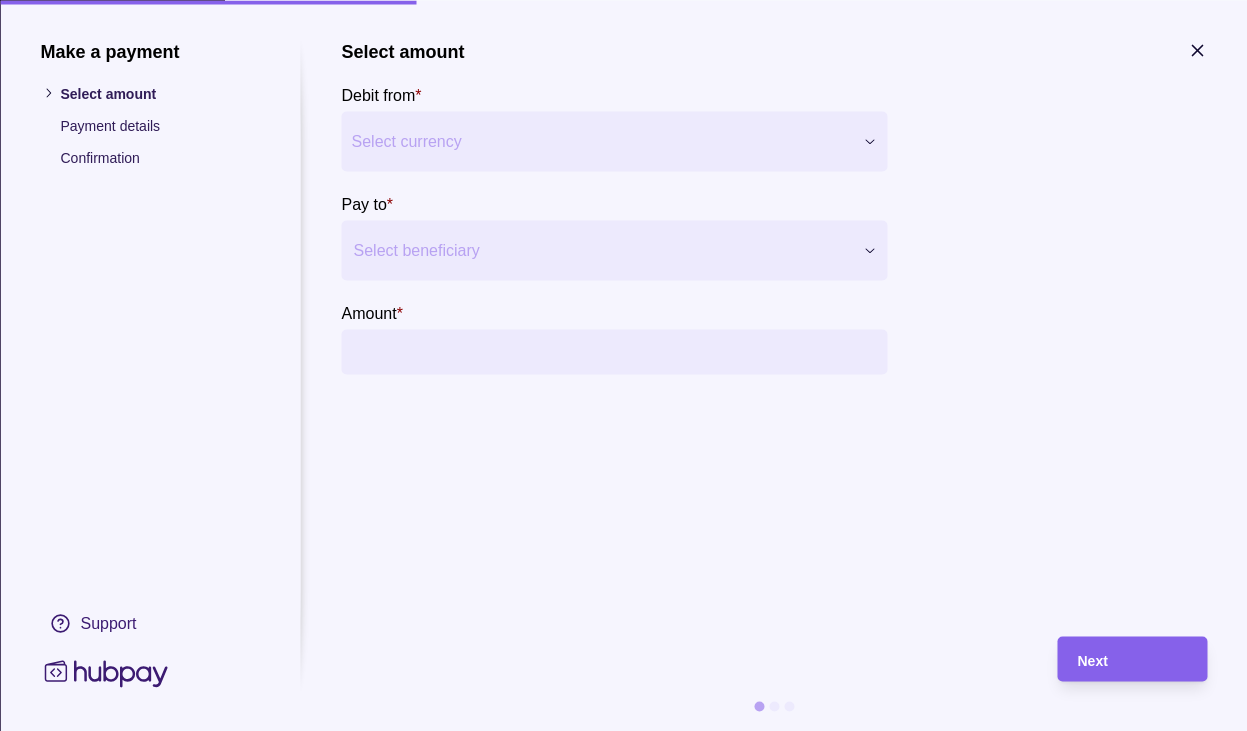 click on "**********" at bounding box center (623, 383) 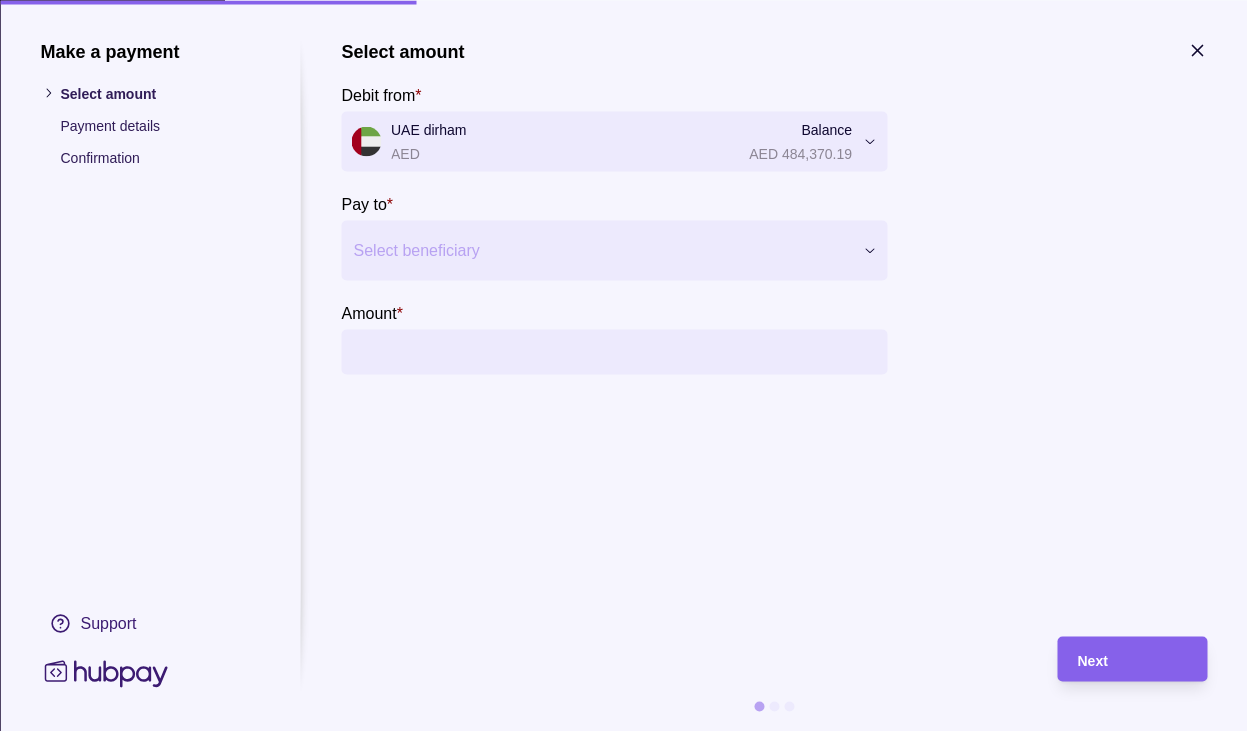 click at bounding box center [601, 250] 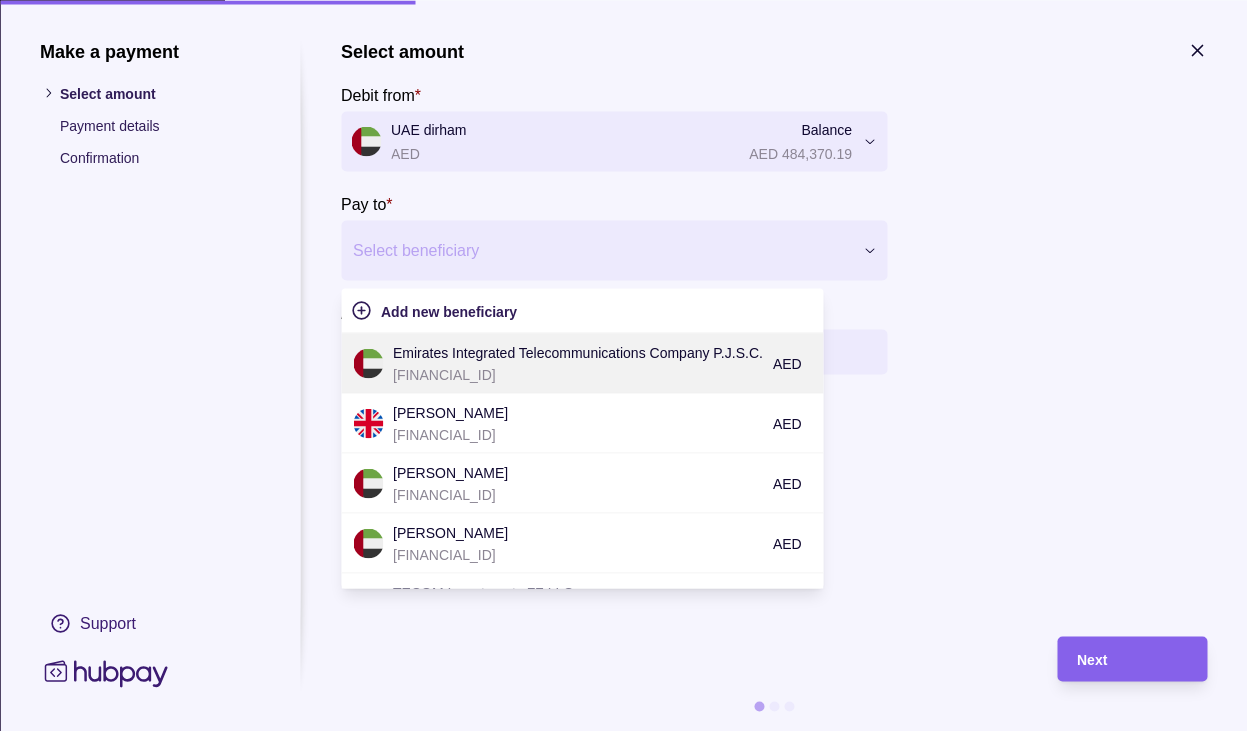 click on "Emirates Integrated Telecommunications Company P.J.S.C." at bounding box center (578, 352) 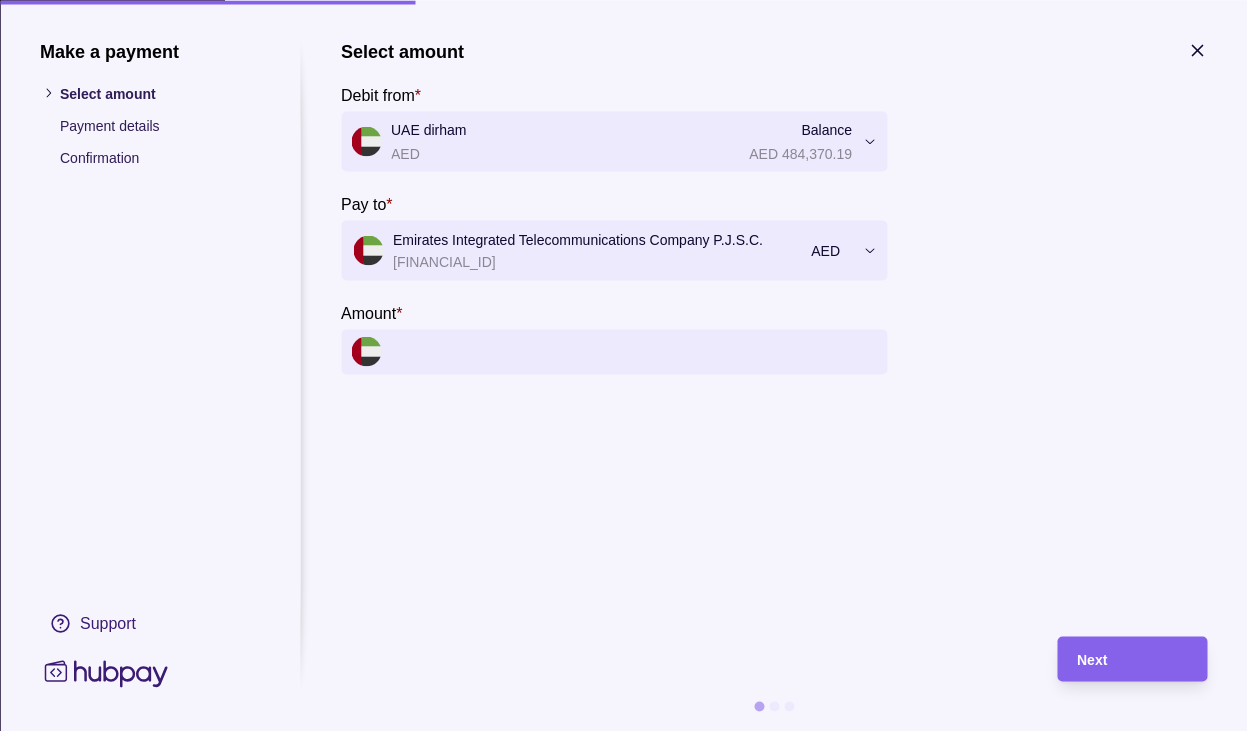 click on "Amount  *" at bounding box center (634, 351) 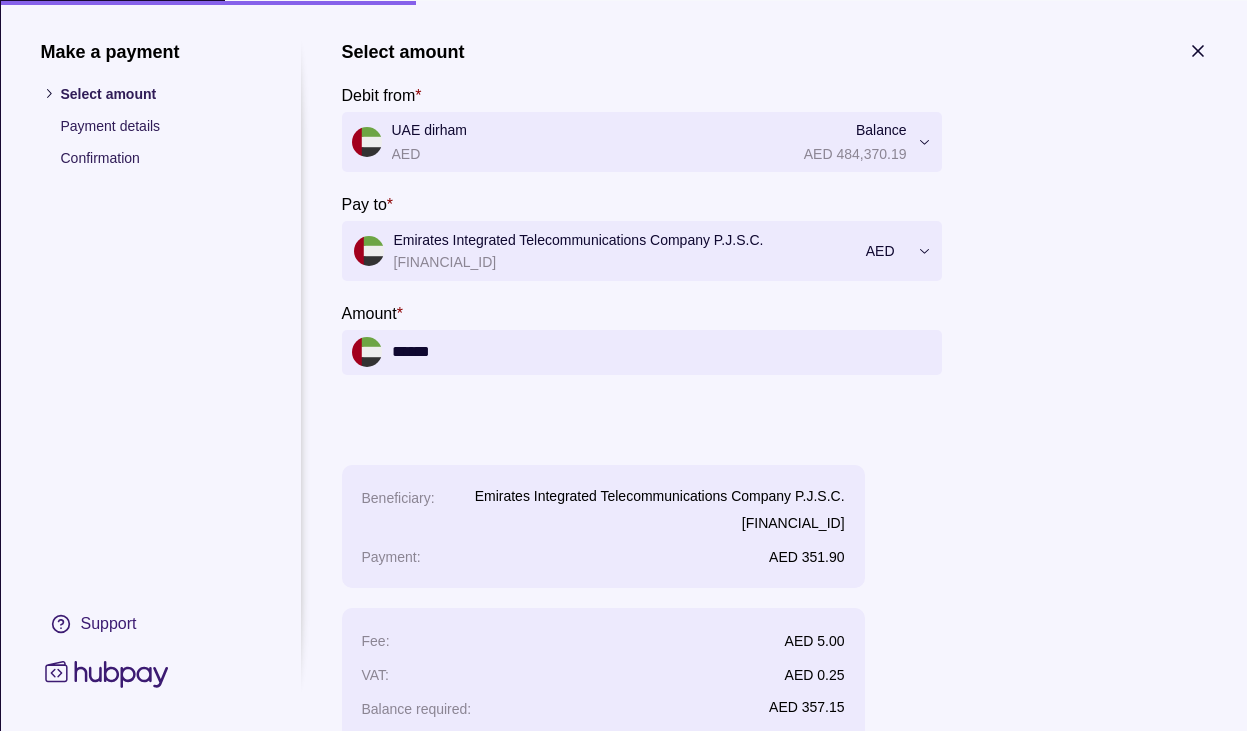 type on "******" 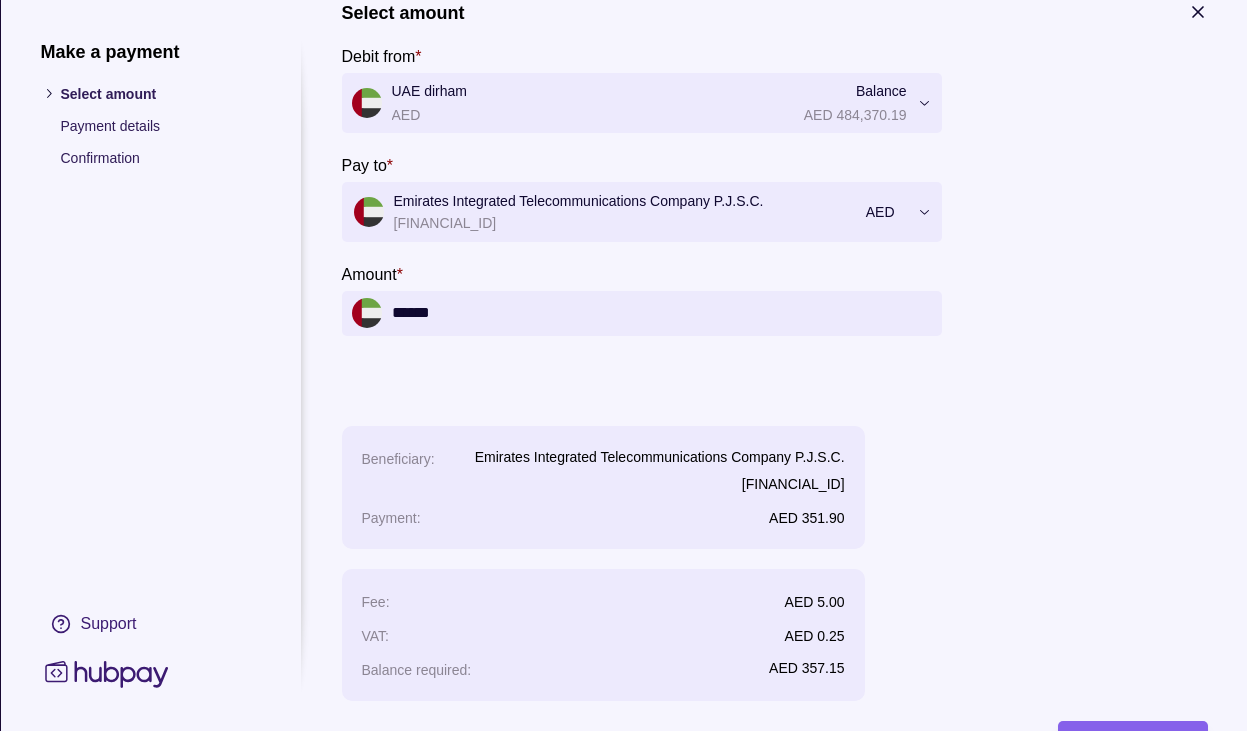 scroll, scrollTop: 138, scrollLeft: 0, axis: vertical 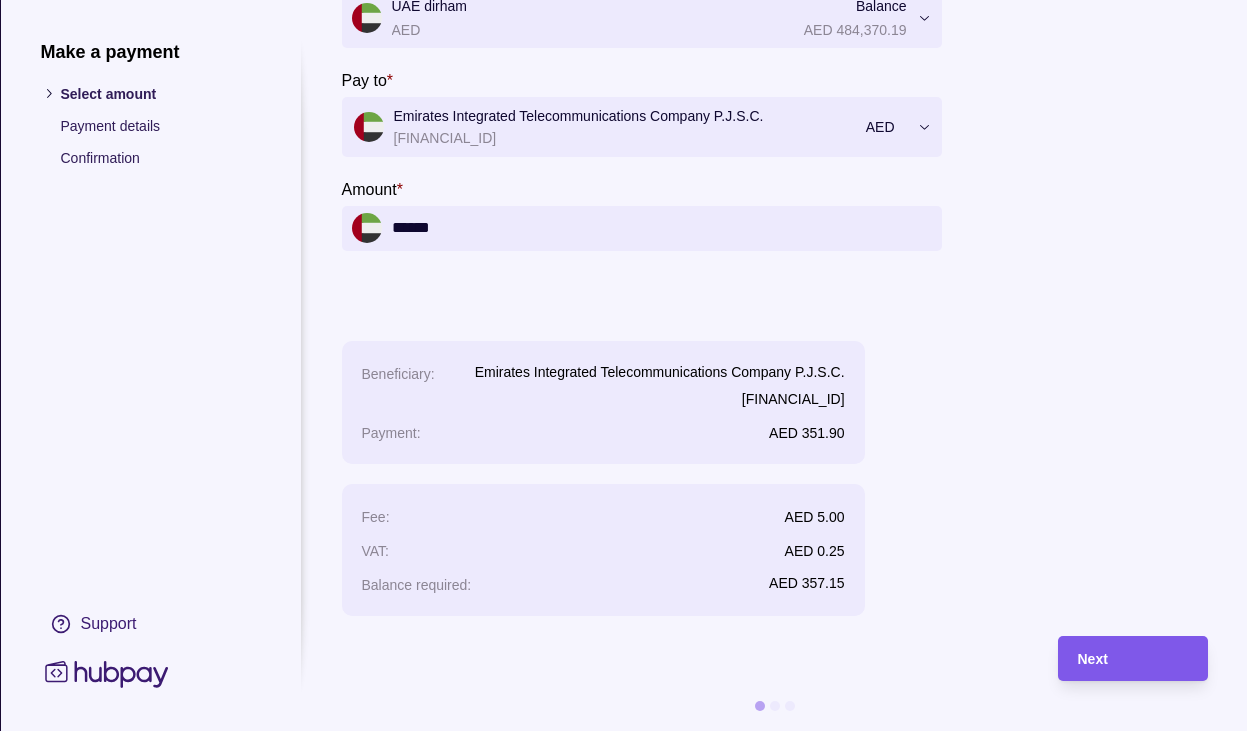 click on "Next" at bounding box center [1132, 659] 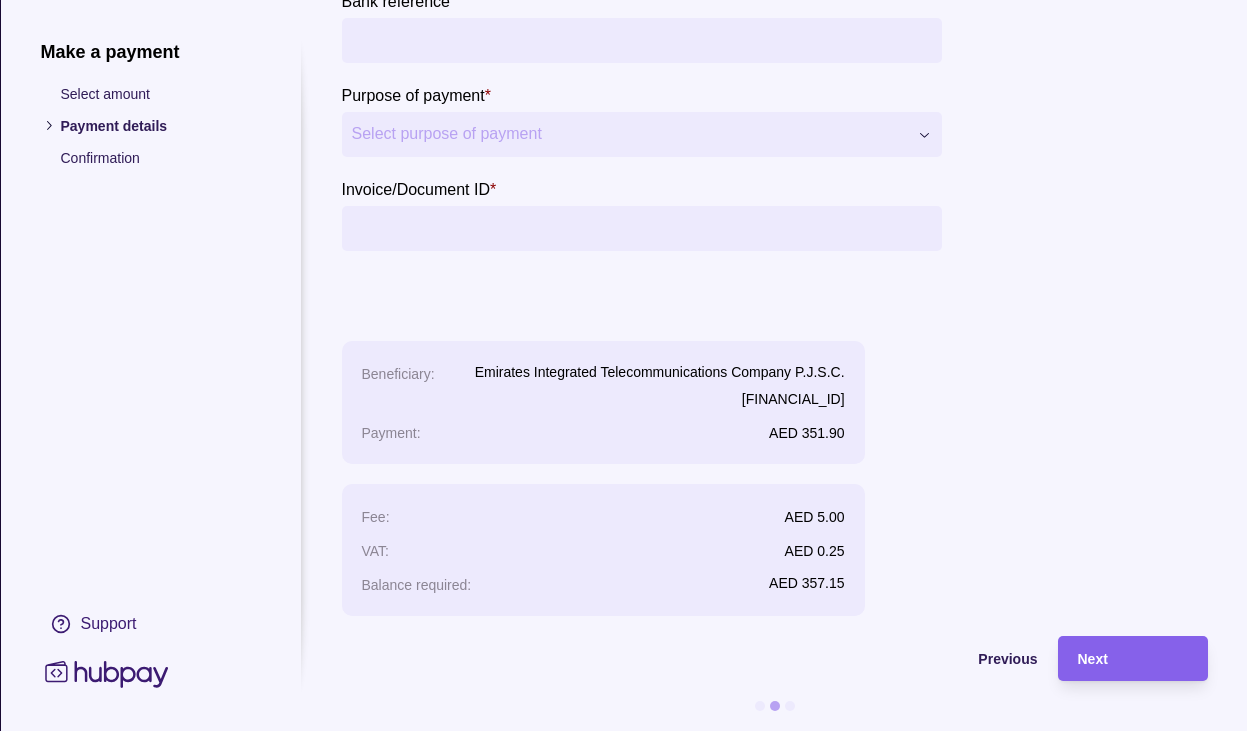 scroll, scrollTop: 15, scrollLeft: 0, axis: vertical 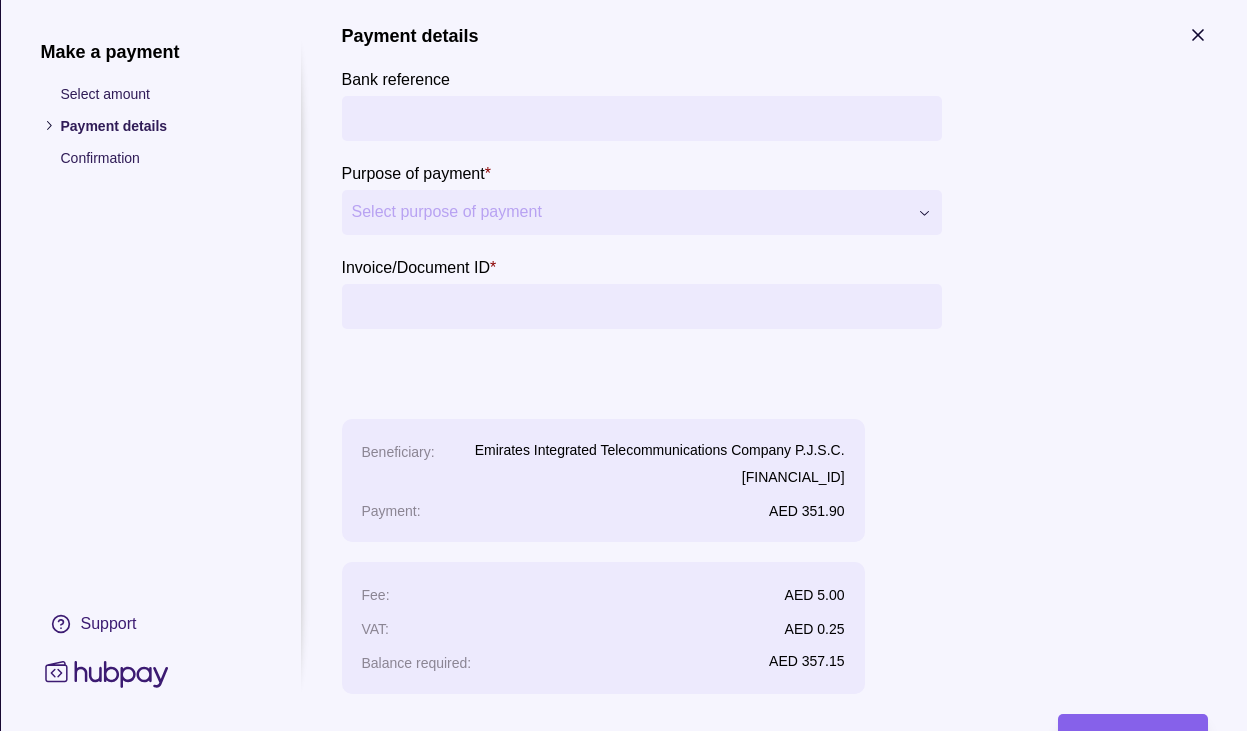 click on "Bank reference" at bounding box center (641, 118) 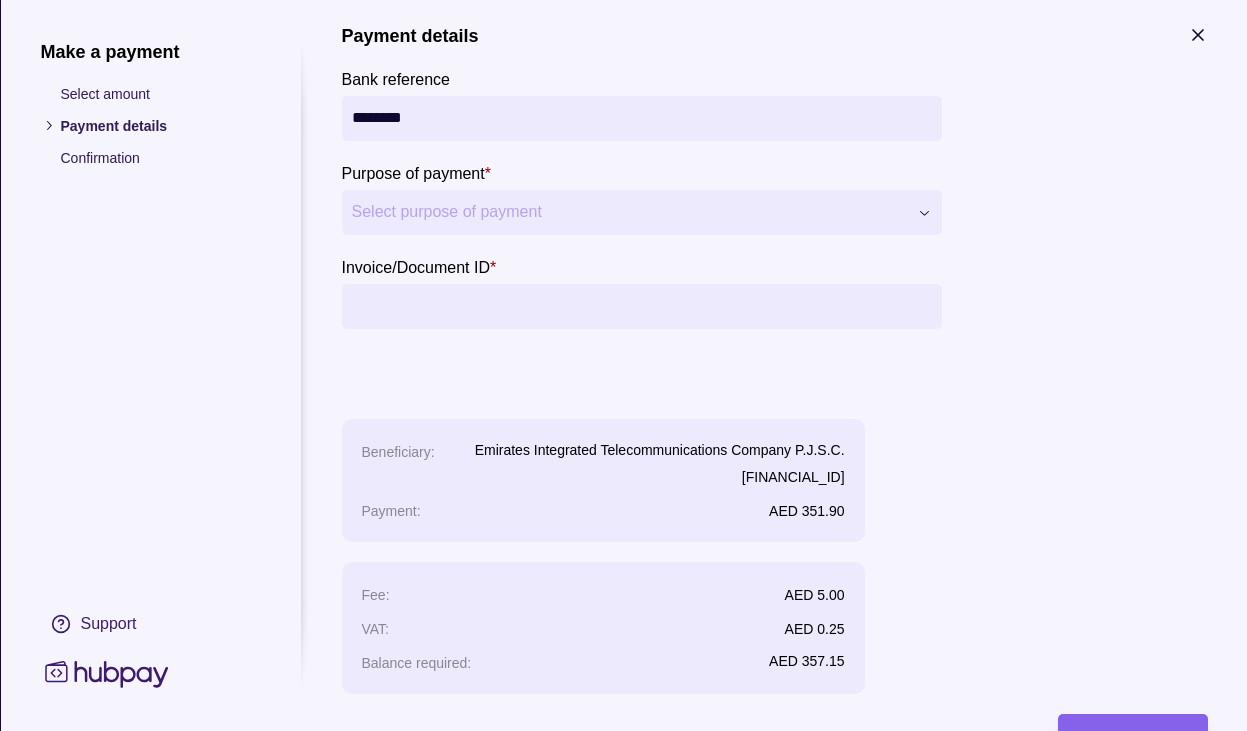 type on "********" 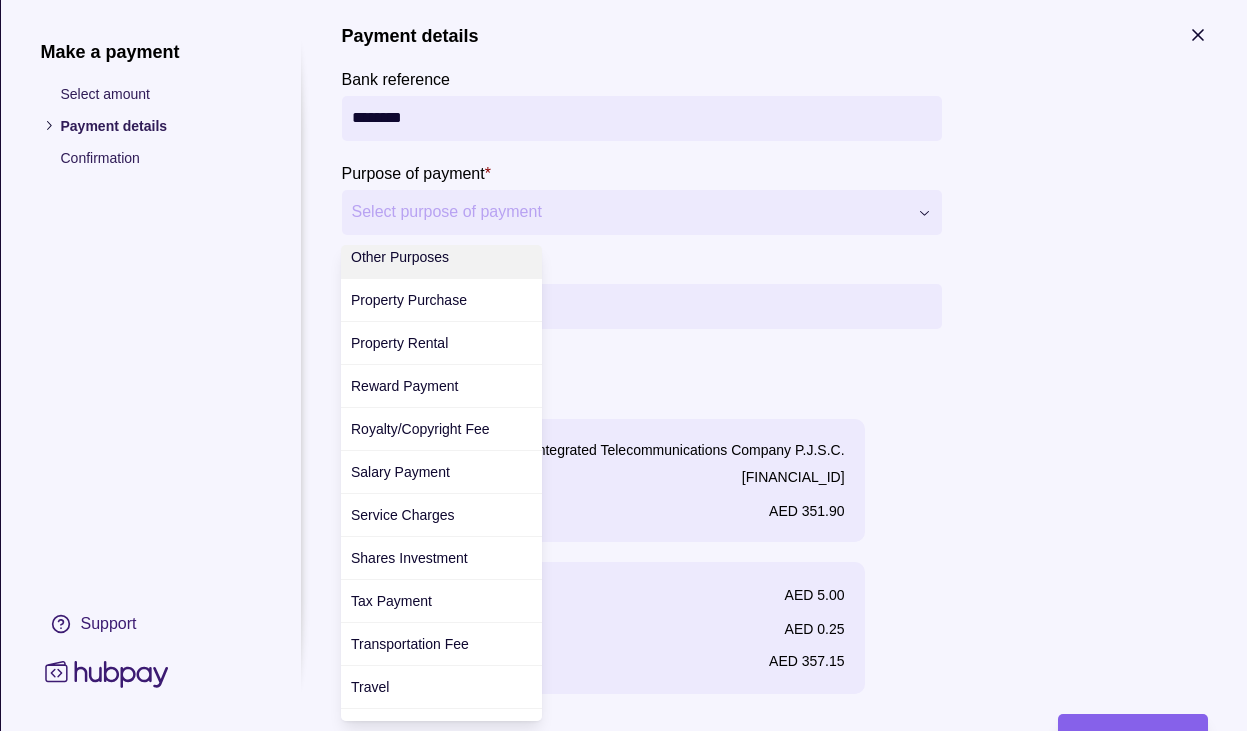 scroll, scrollTop: 728, scrollLeft: 0, axis: vertical 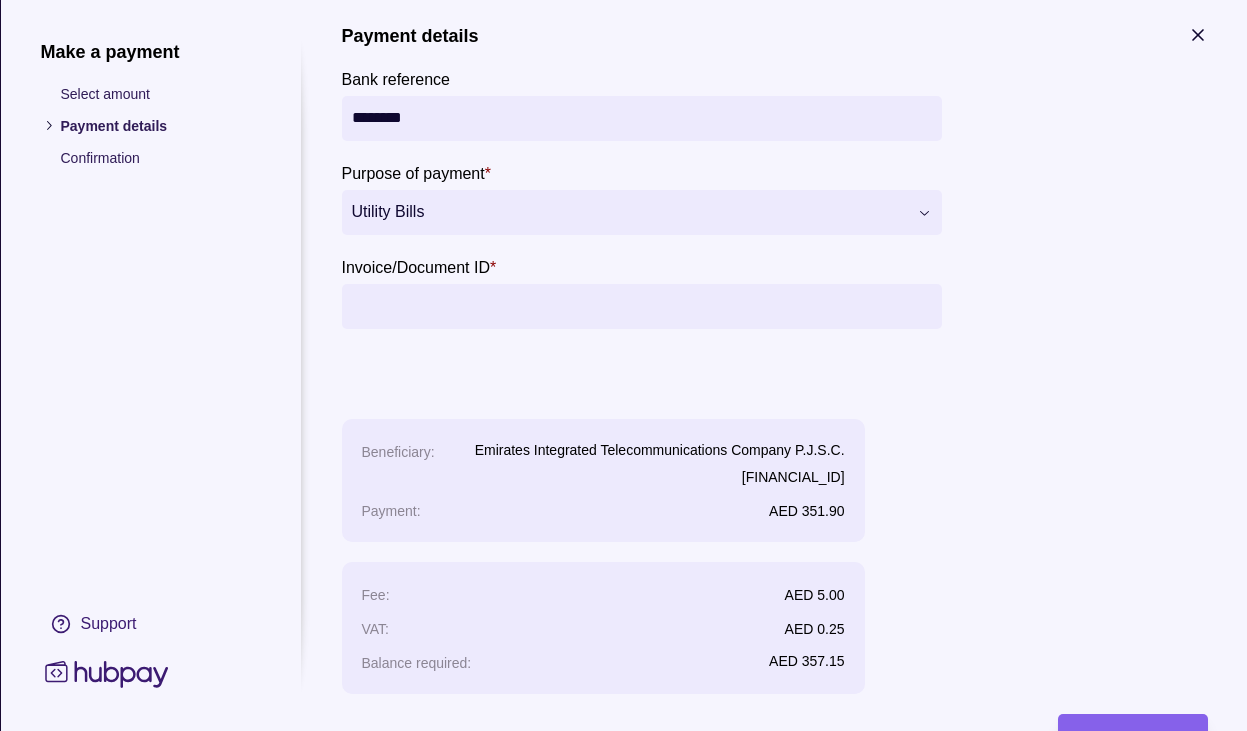 click on "**********" at bounding box center (623, 383) 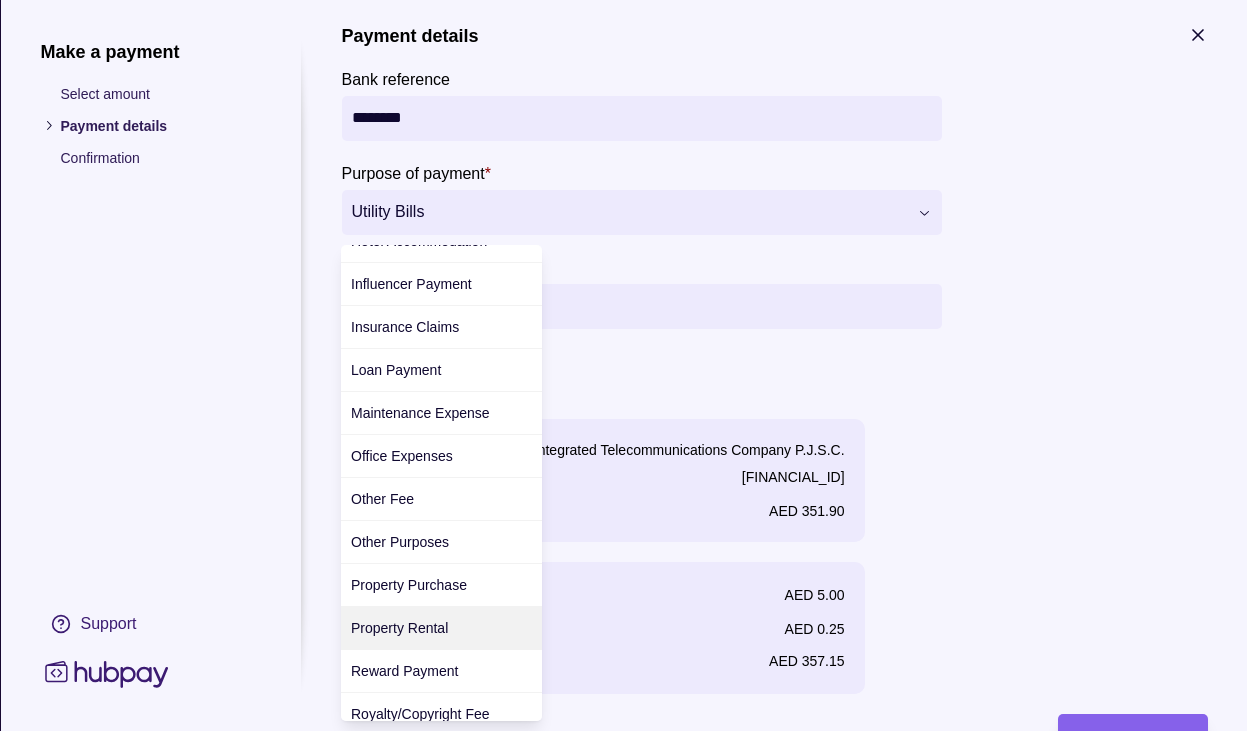 scroll, scrollTop: 728, scrollLeft: 0, axis: vertical 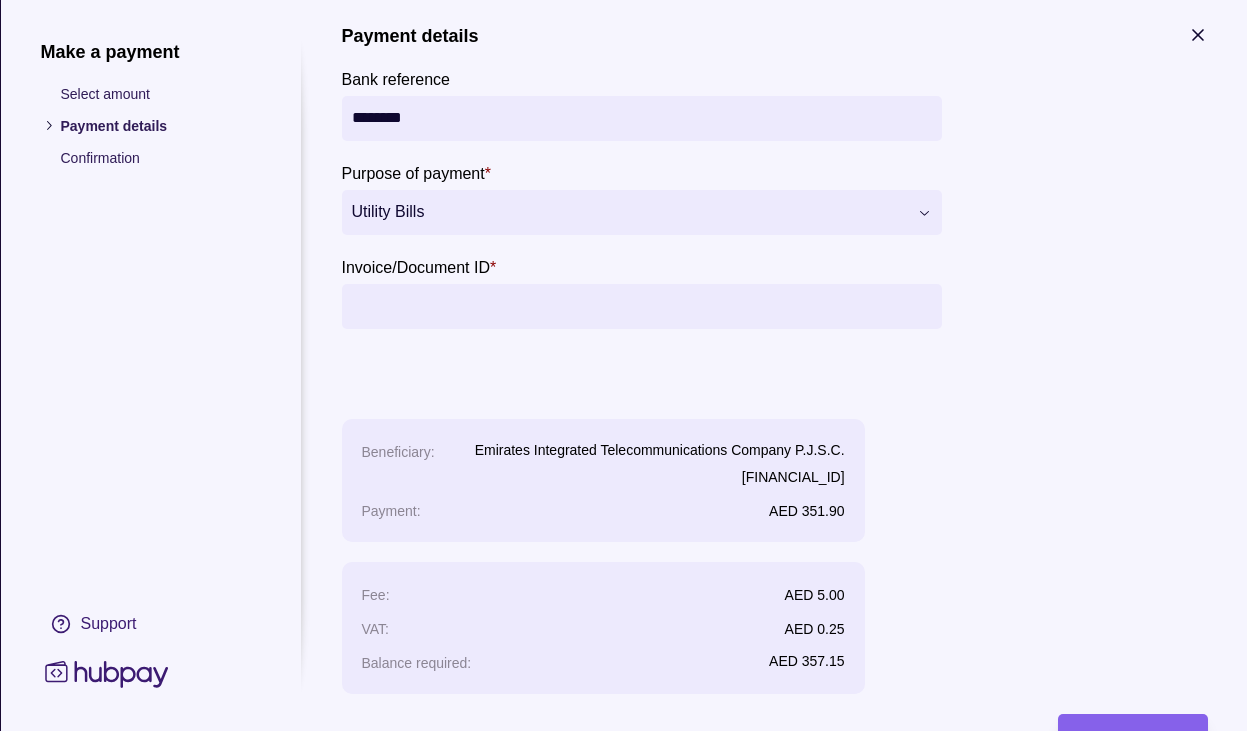 click on "Invoice/Document ID  *" at bounding box center (641, 306) 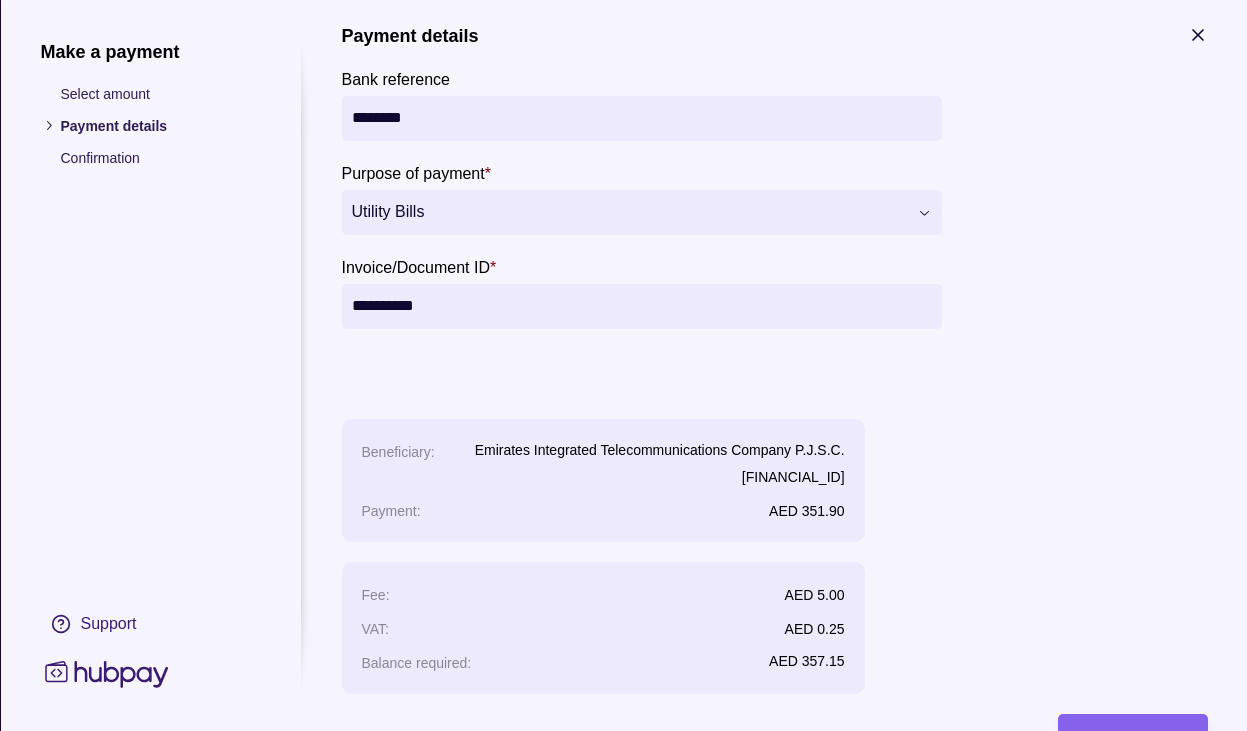 type on "**********" 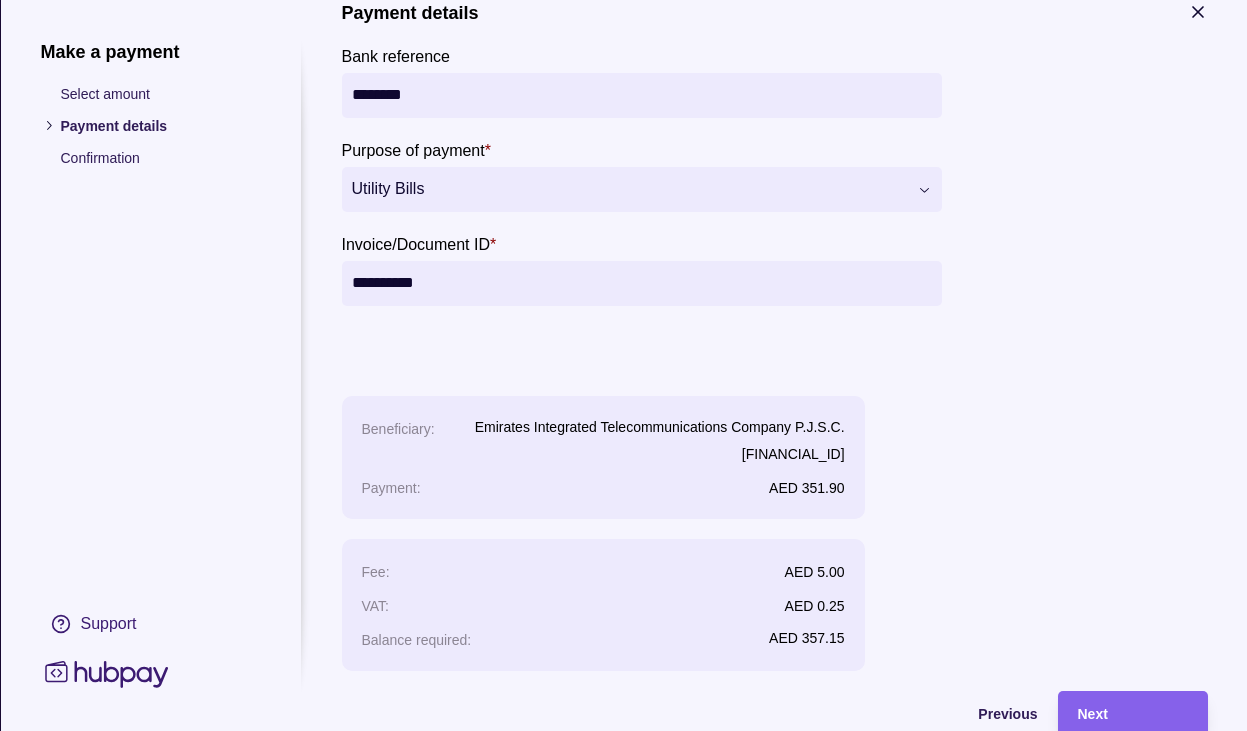 scroll, scrollTop: 108, scrollLeft: 0, axis: vertical 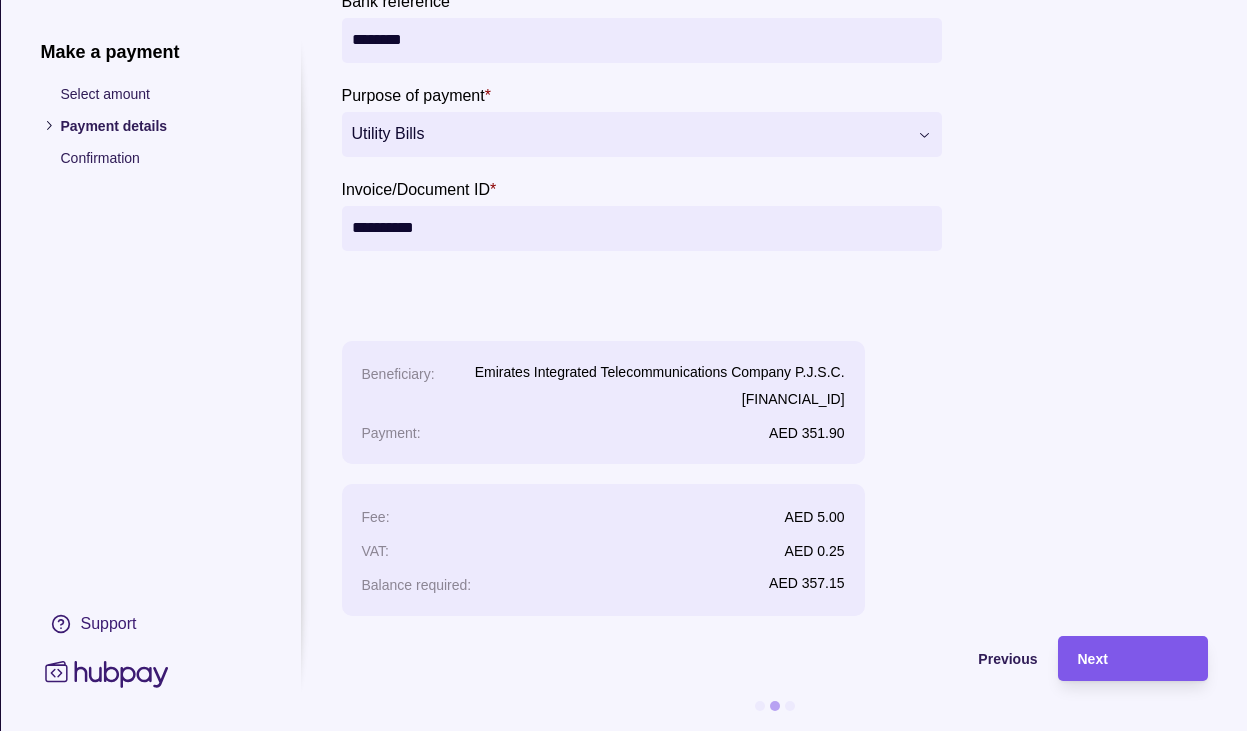 click on "Next" at bounding box center [1132, 659] 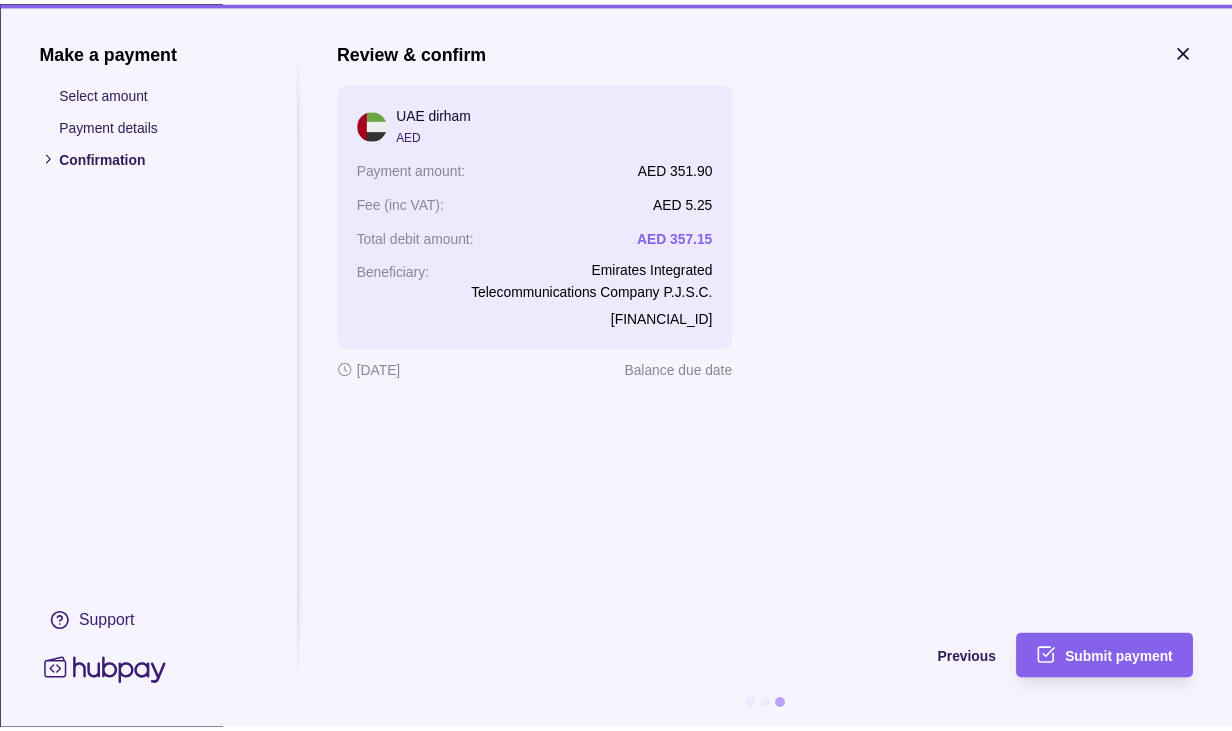 scroll, scrollTop: 15, scrollLeft: 0, axis: vertical 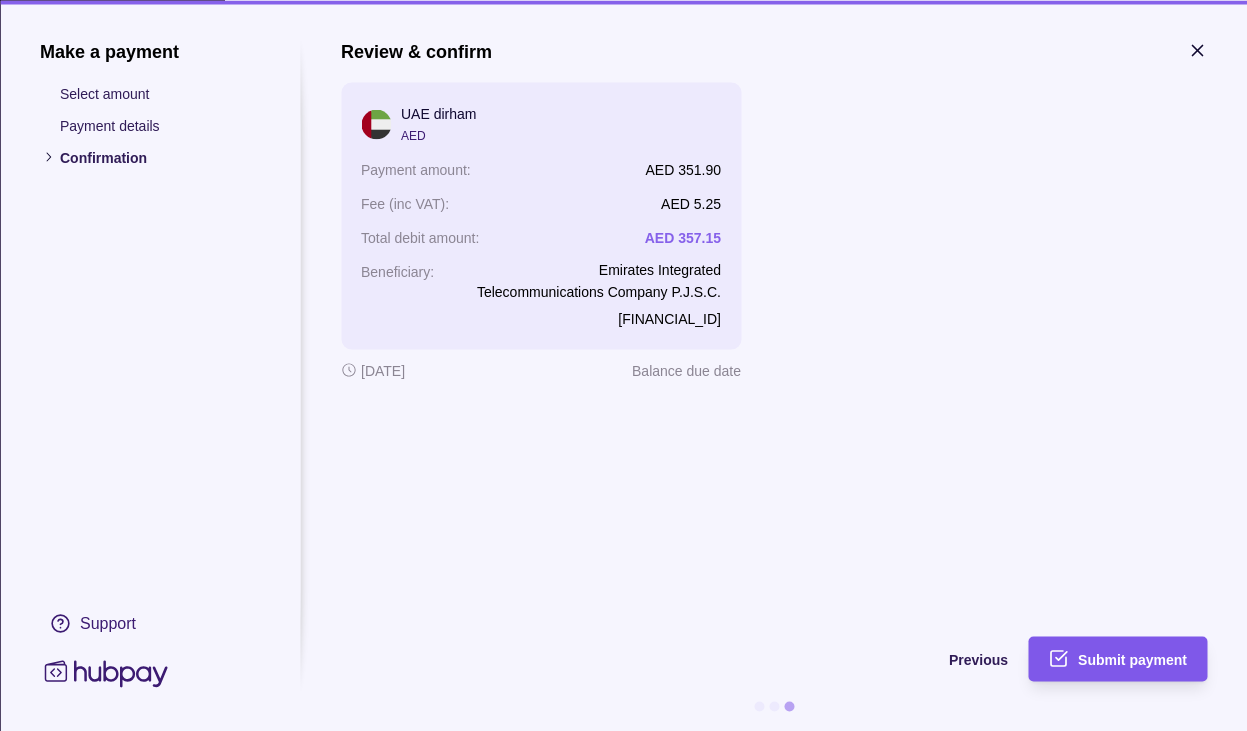 click on "Submit payment" at bounding box center (1132, 660) 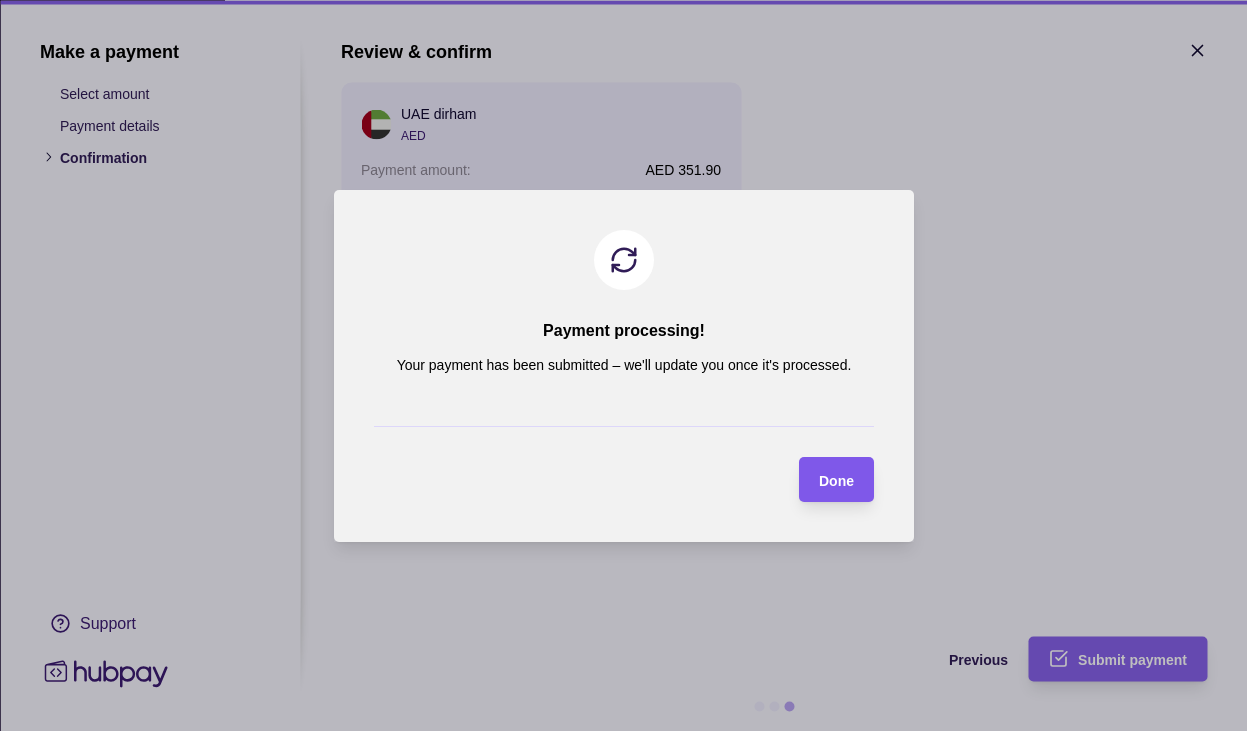 click on "Done" at bounding box center (836, 480) 